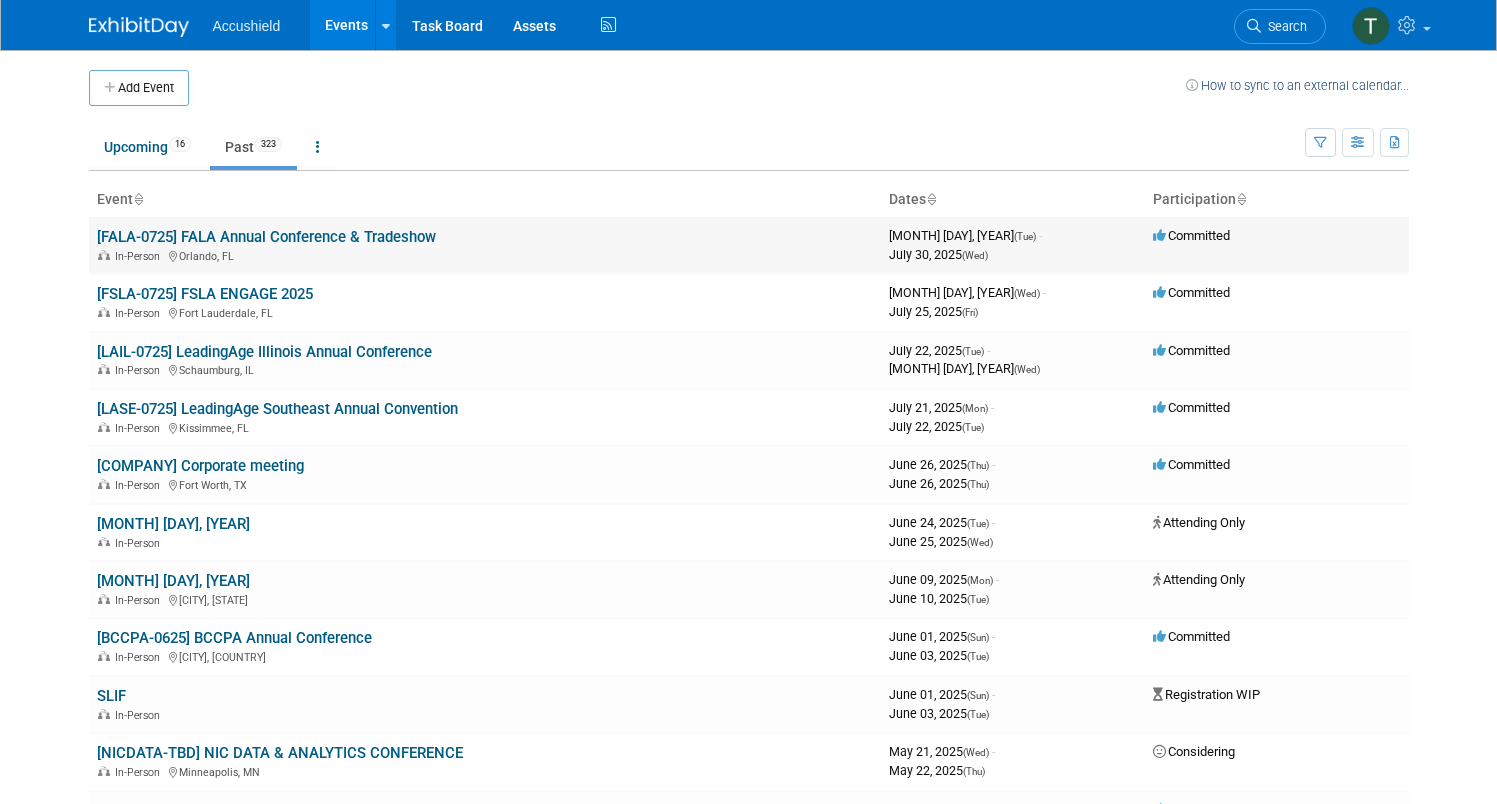 scroll, scrollTop: 0, scrollLeft: 0, axis: both 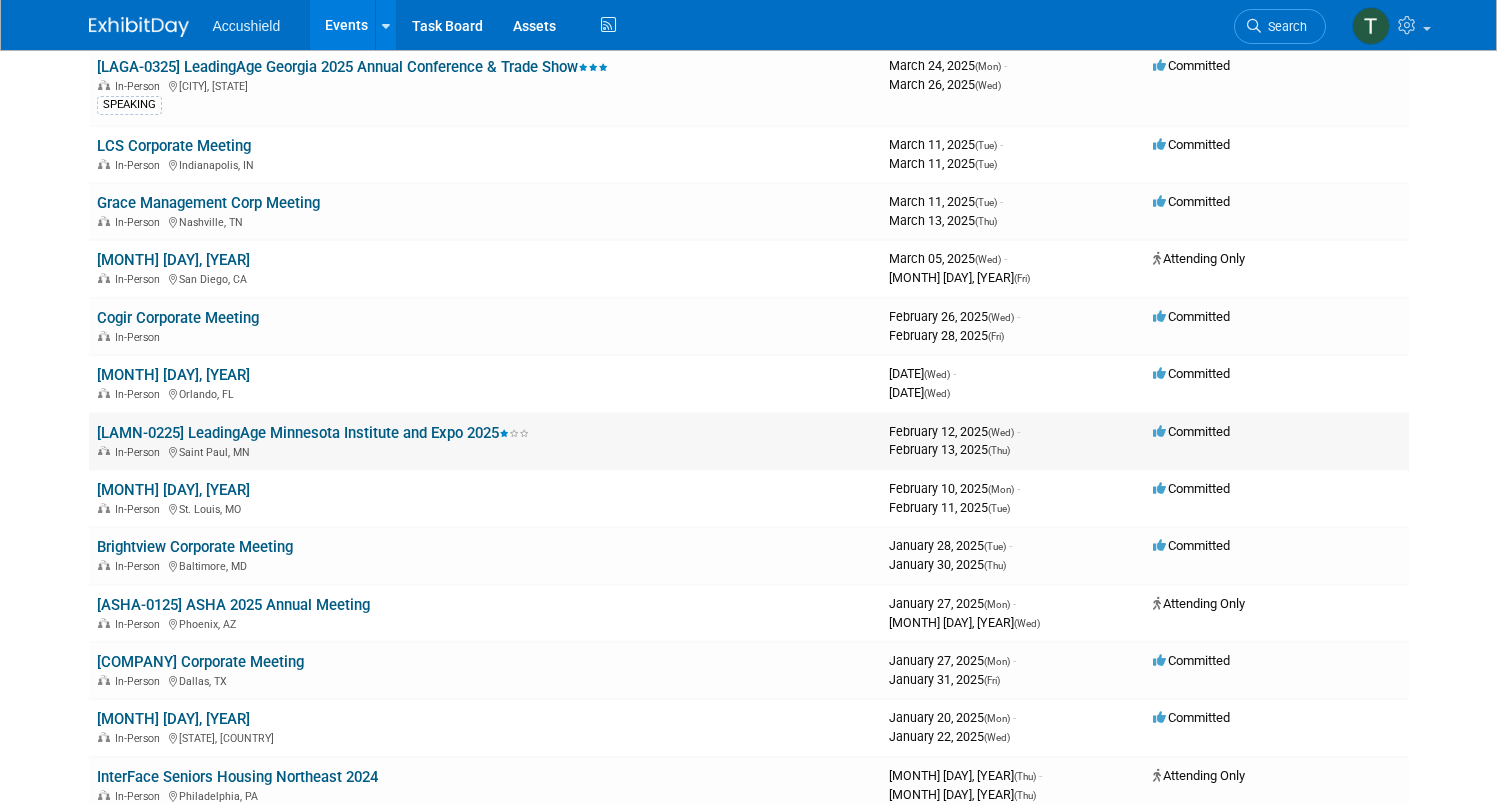 click on "[LAMN-0225] LeadingAge Minnesota Institute and Expo 2025" at bounding box center [313, 433] 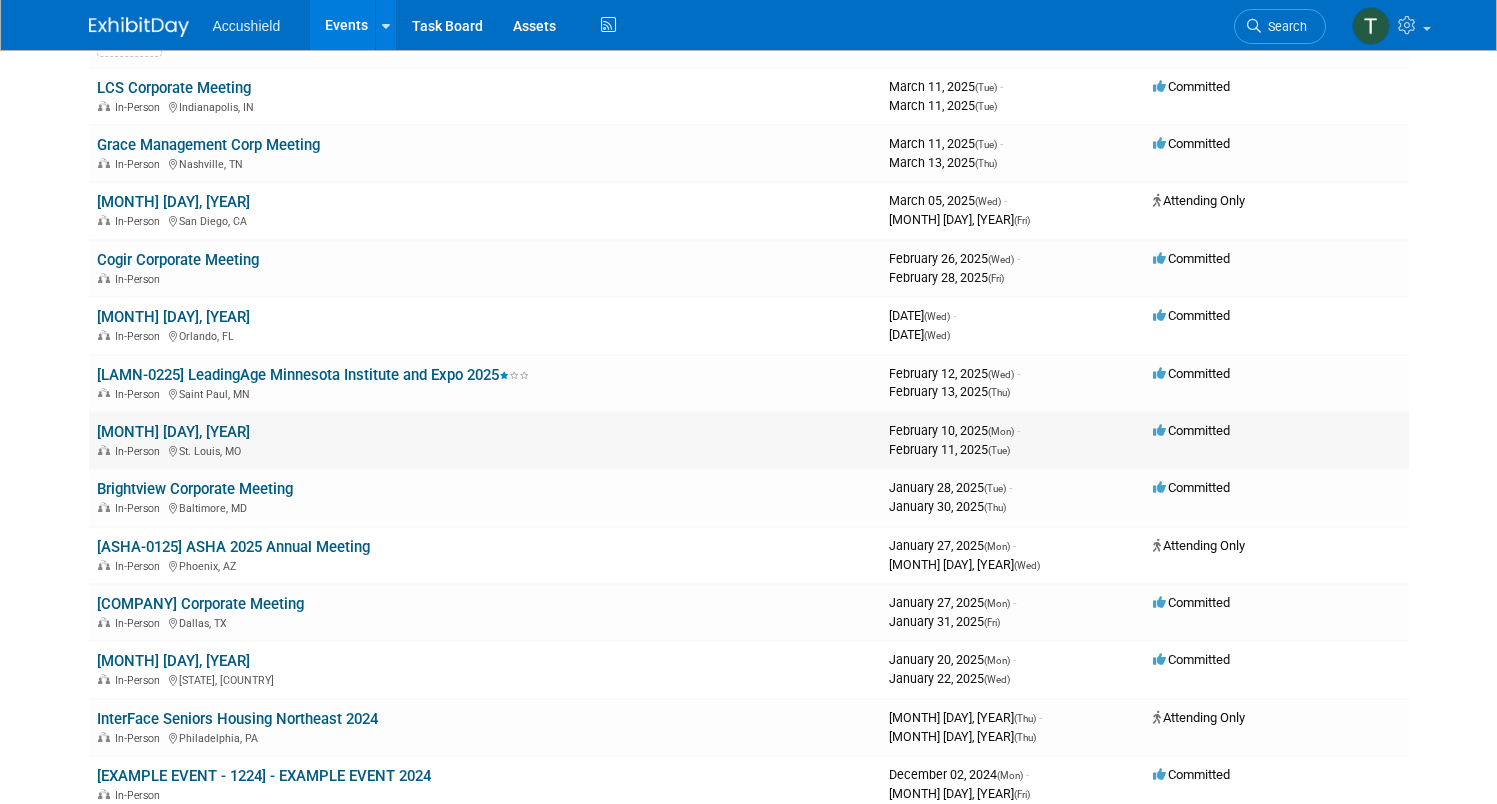 scroll, scrollTop: 1501, scrollLeft: 0, axis: vertical 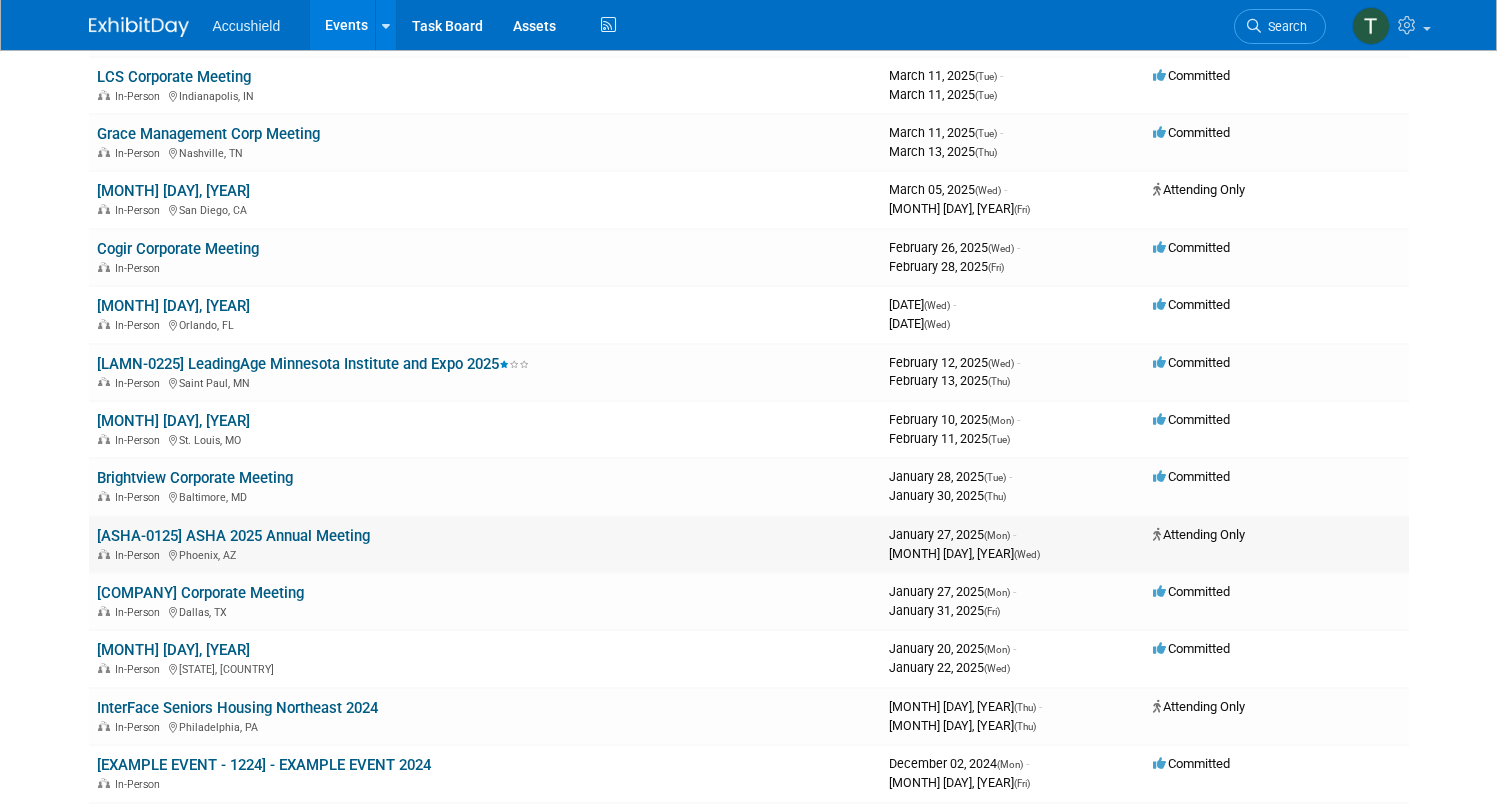 click on "[ASHA-0125] ASHA 2025 Annual Meeting" at bounding box center [233, 536] 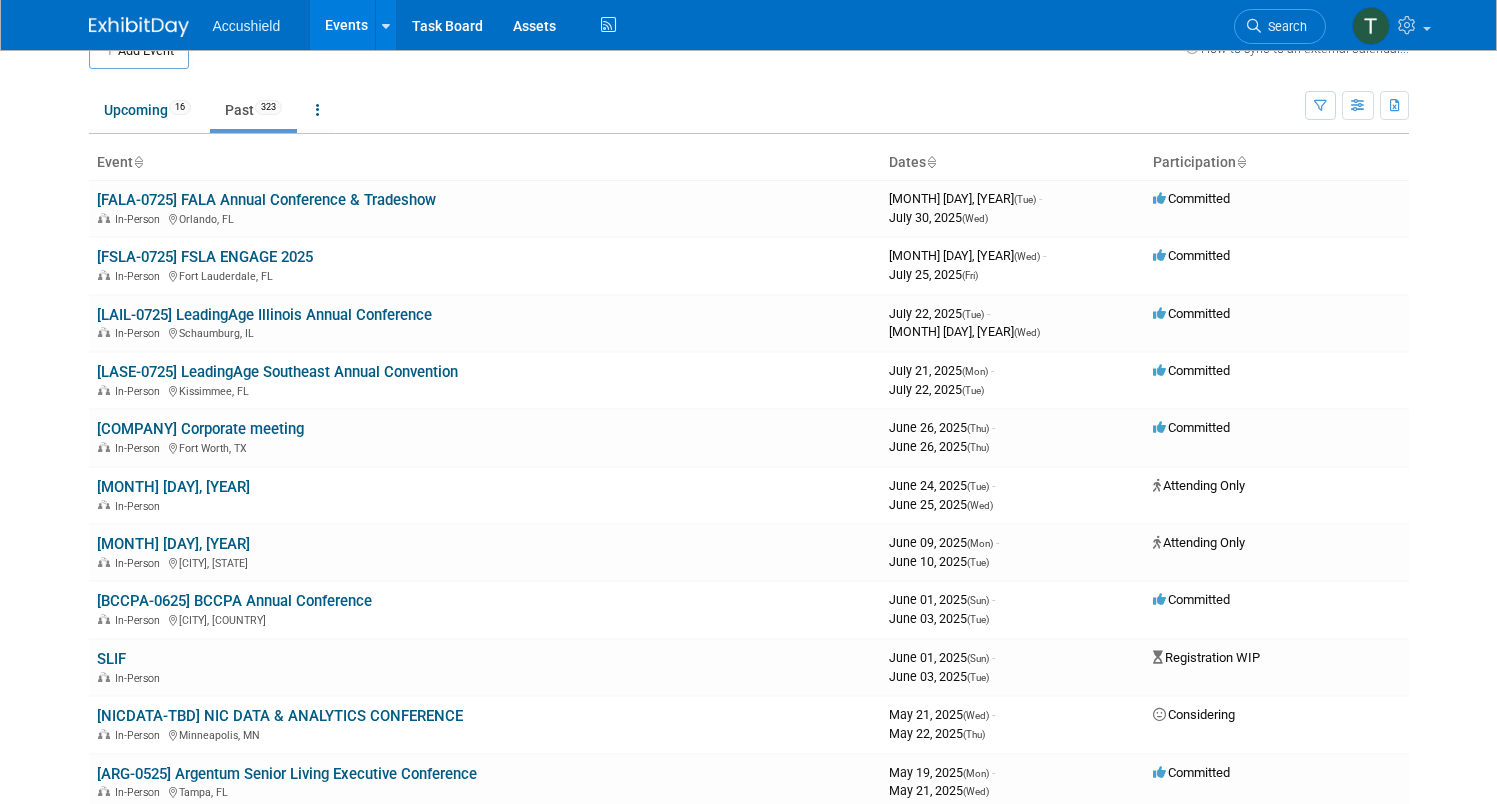 scroll, scrollTop: 36, scrollLeft: 0, axis: vertical 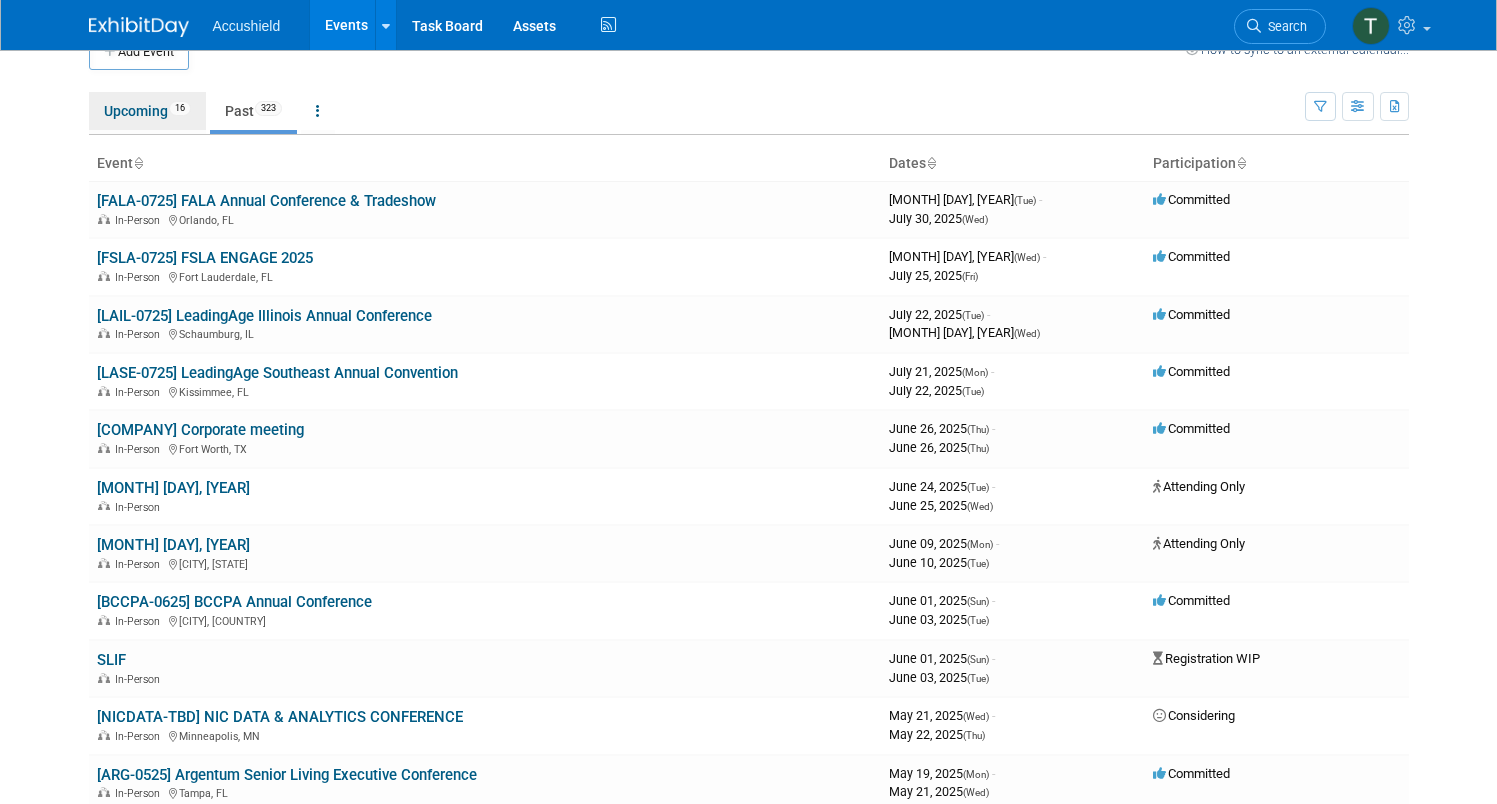 click on "Upcoming
16" at bounding box center (147, 111) 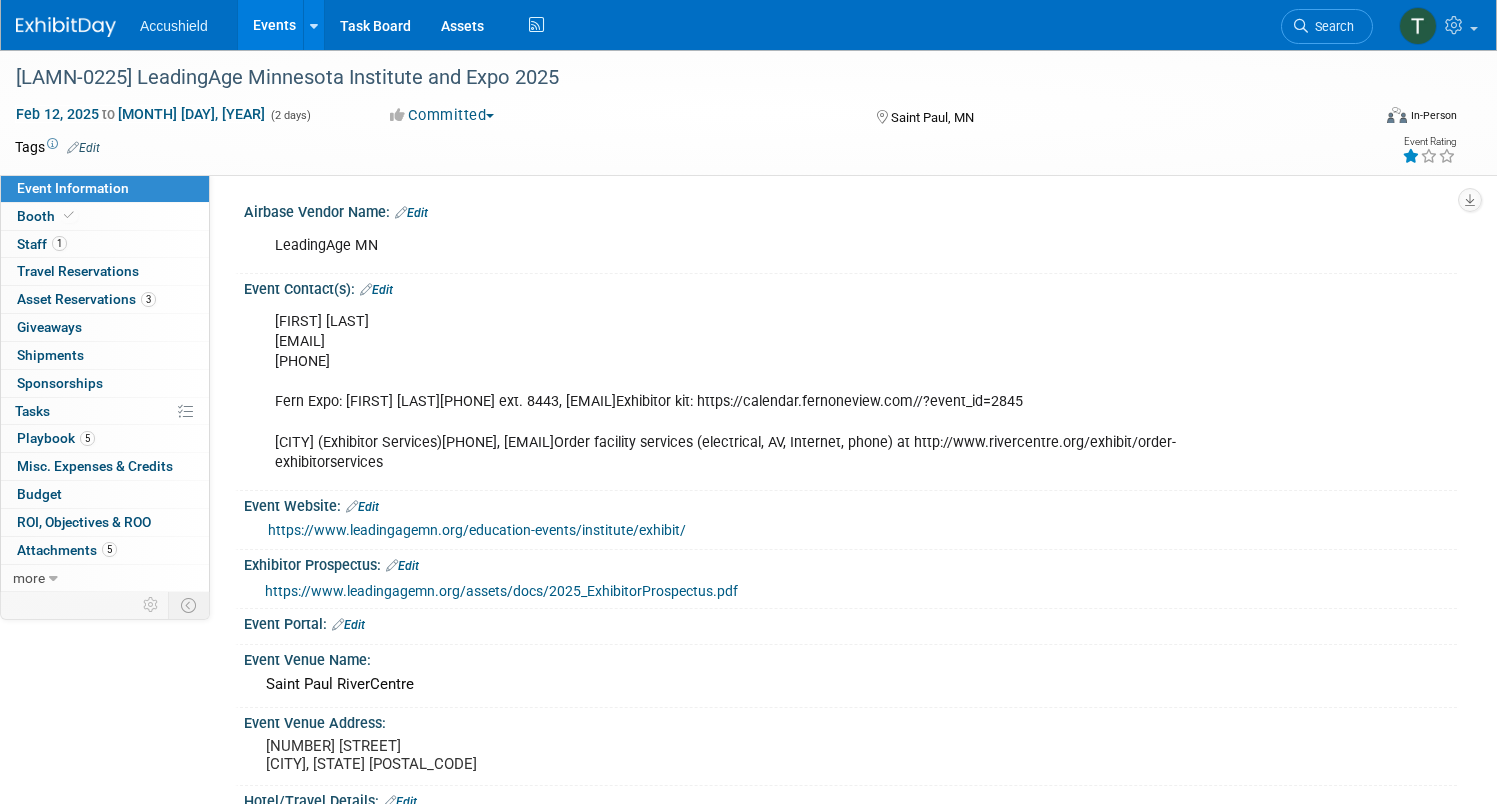 select on "Yes" 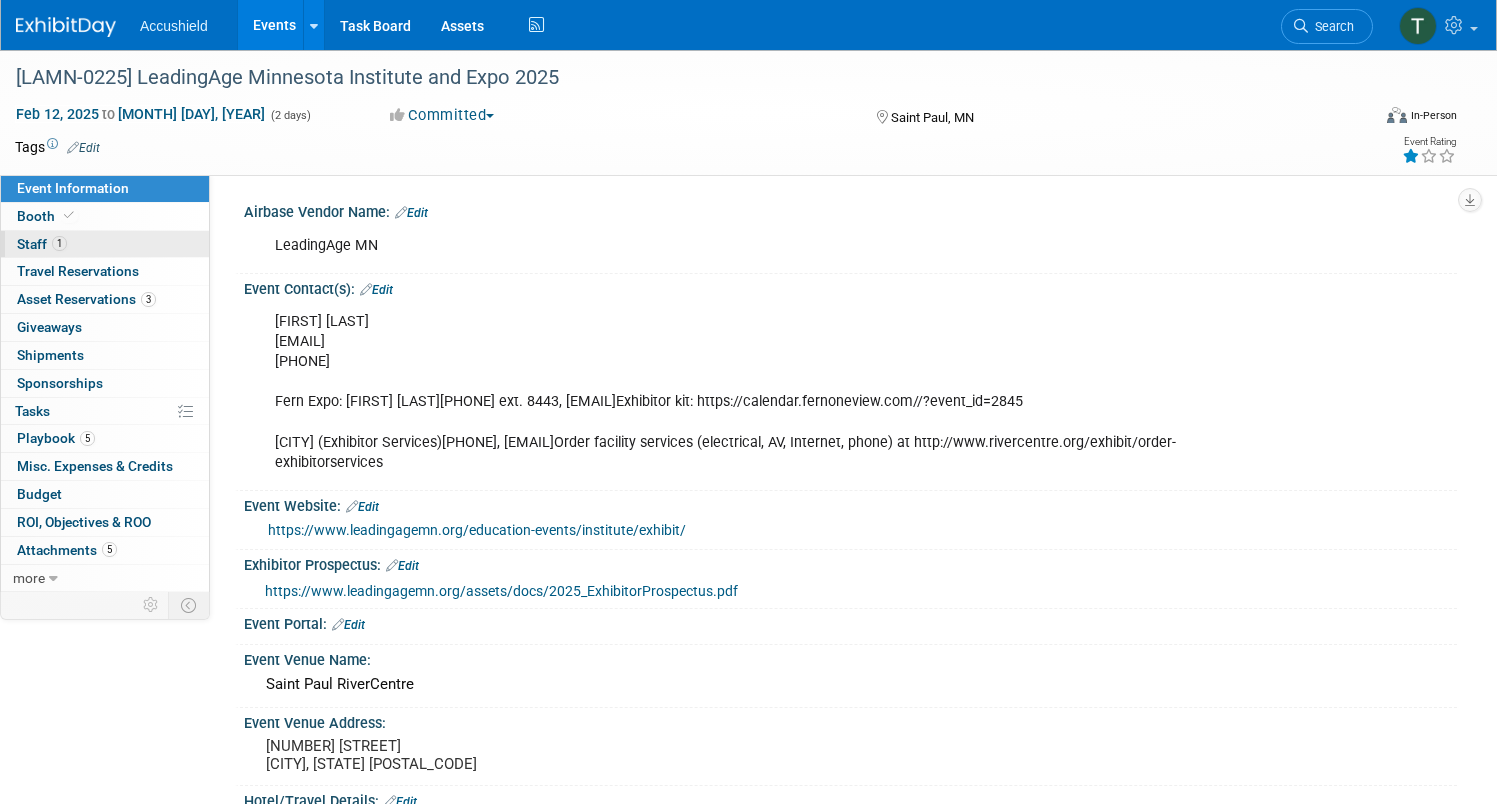 click on "1" at bounding box center (59, 243) 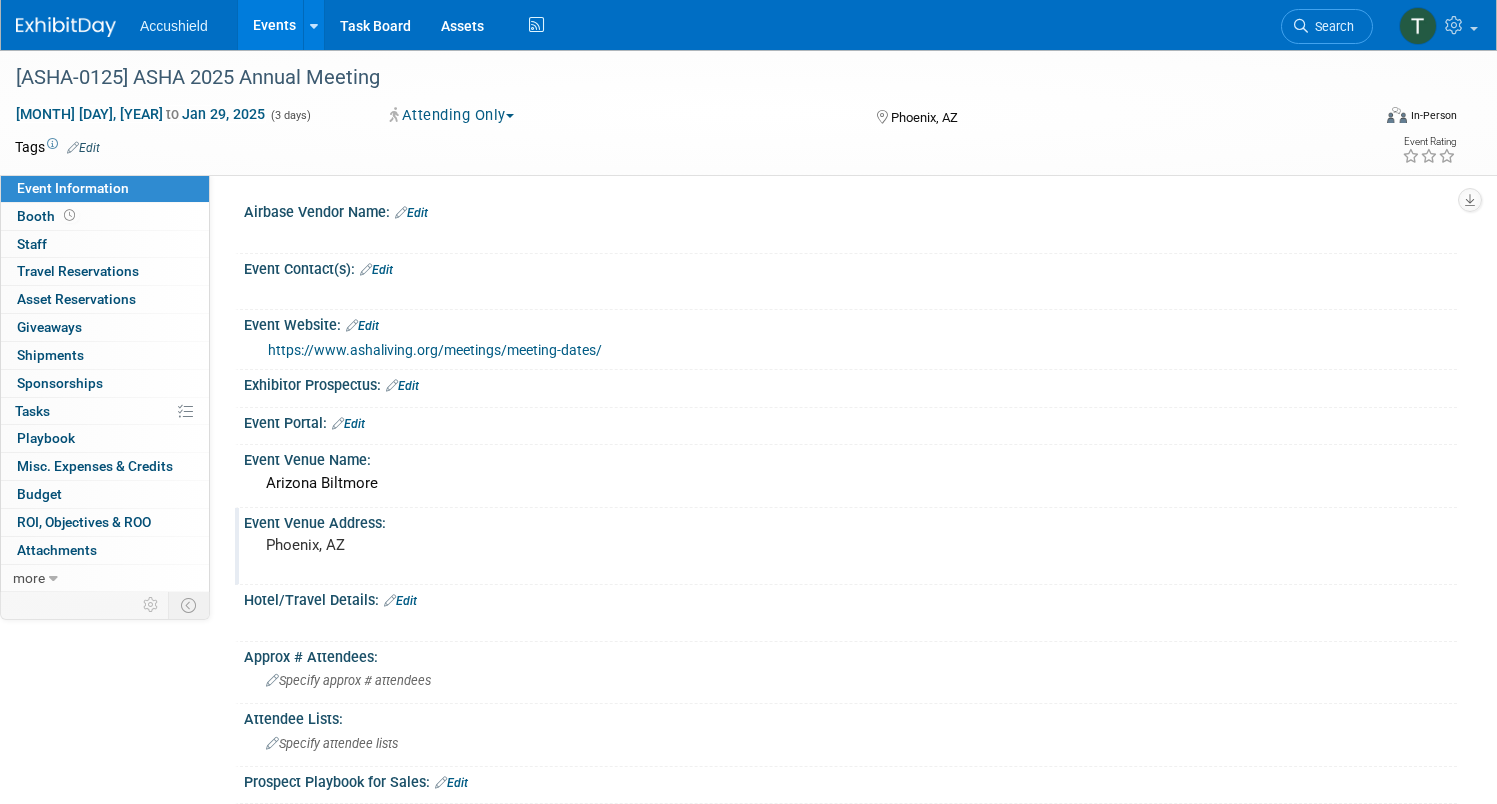 scroll, scrollTop: 0, scrollLeft: 0, axis: both 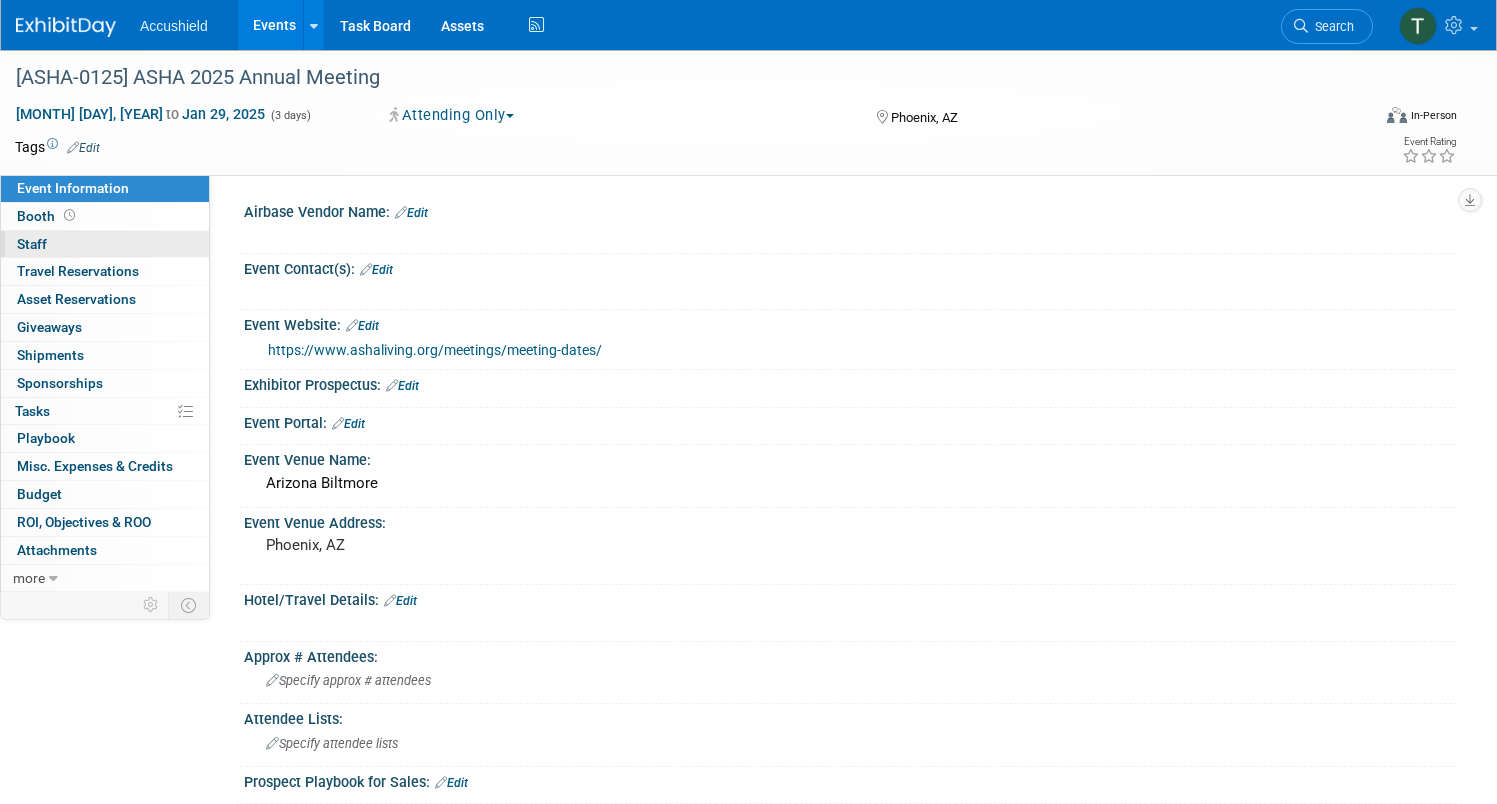 click on "0
Staff 0" at bounding box center [105, 244] 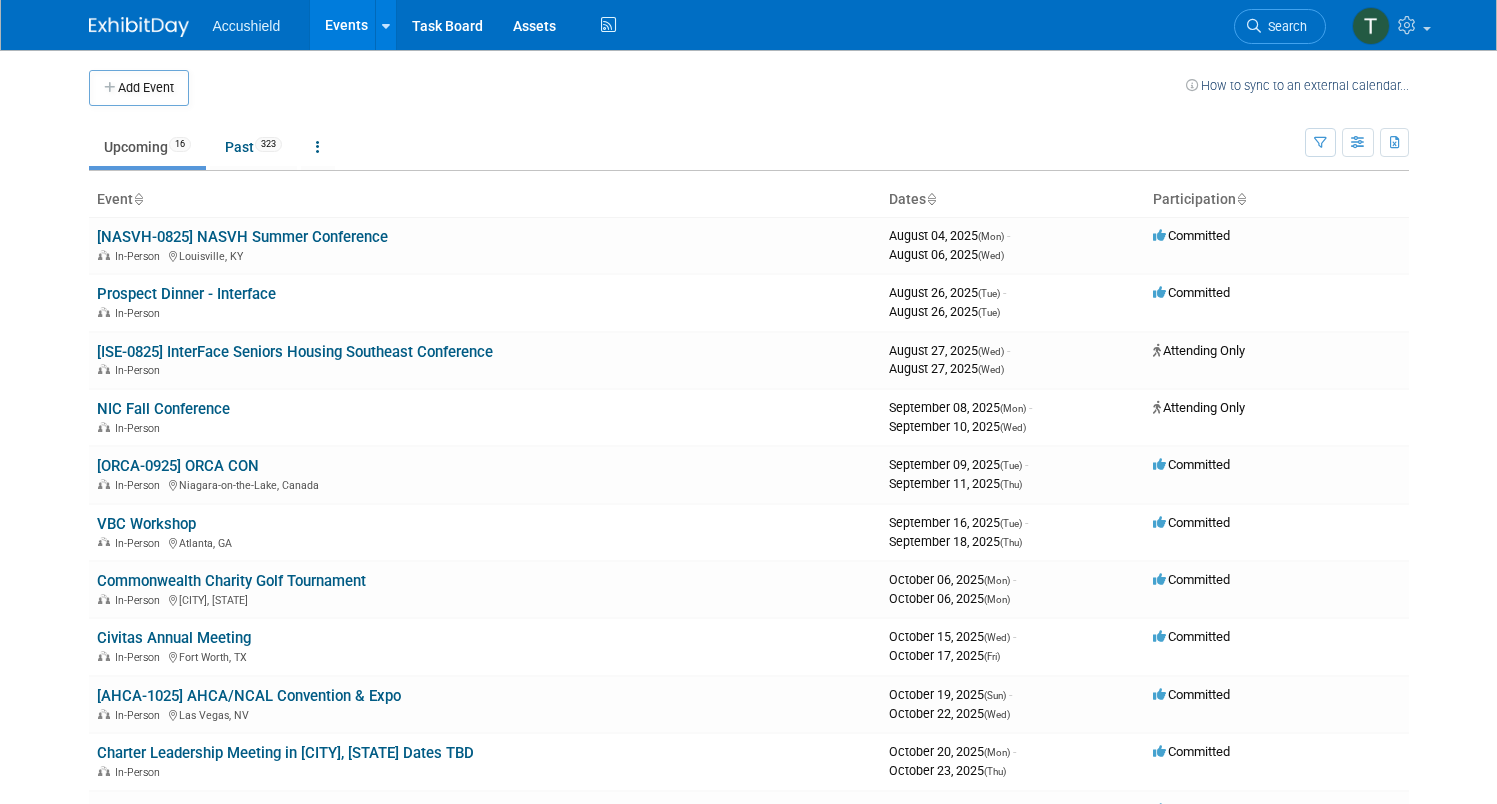 scroll, scrollTop: 0, scrollLeft: 0, axis: both 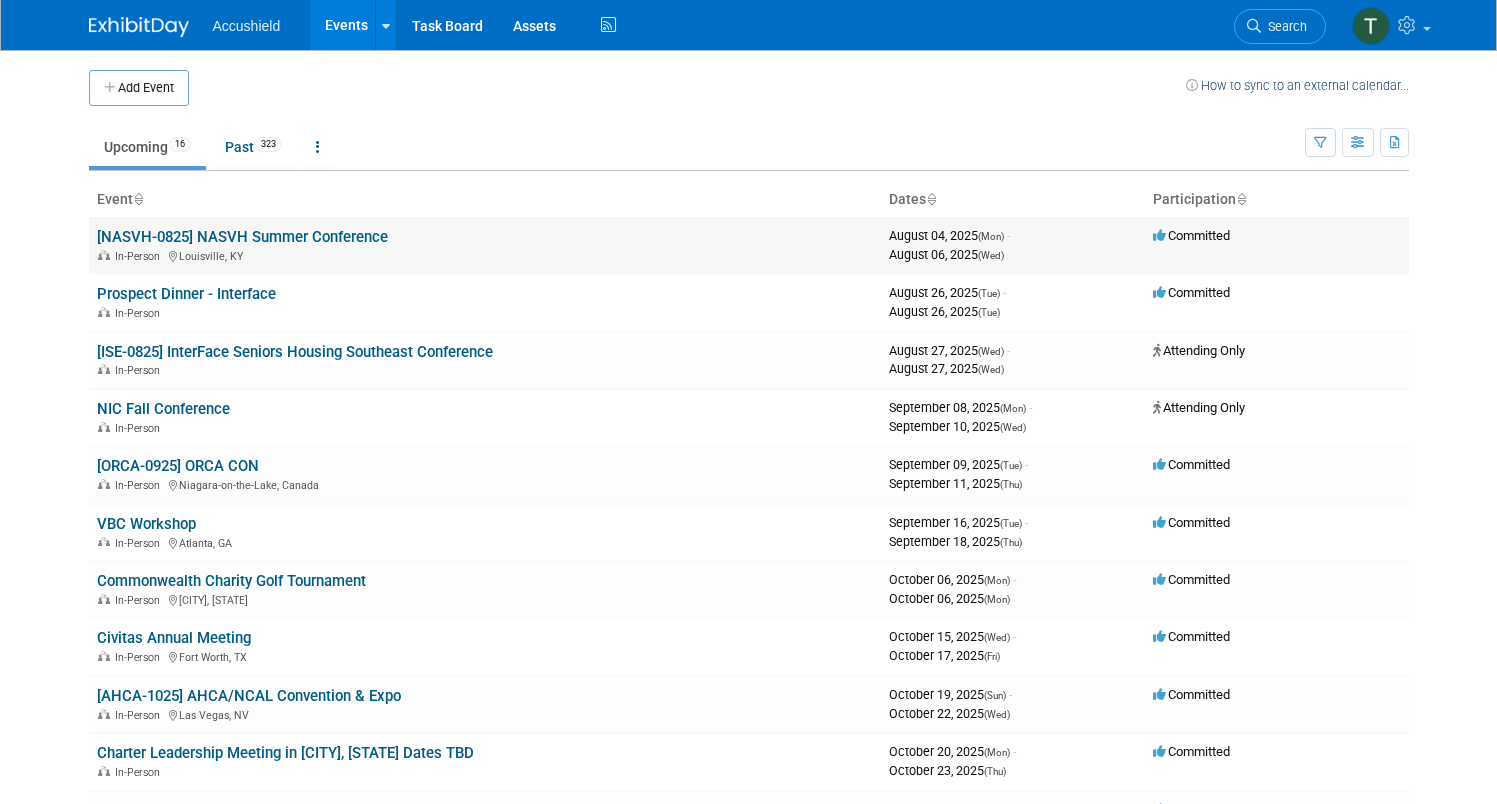 click on "[NASVH-0825] NASVH Summer Conference" at bounding box center (242, 237) 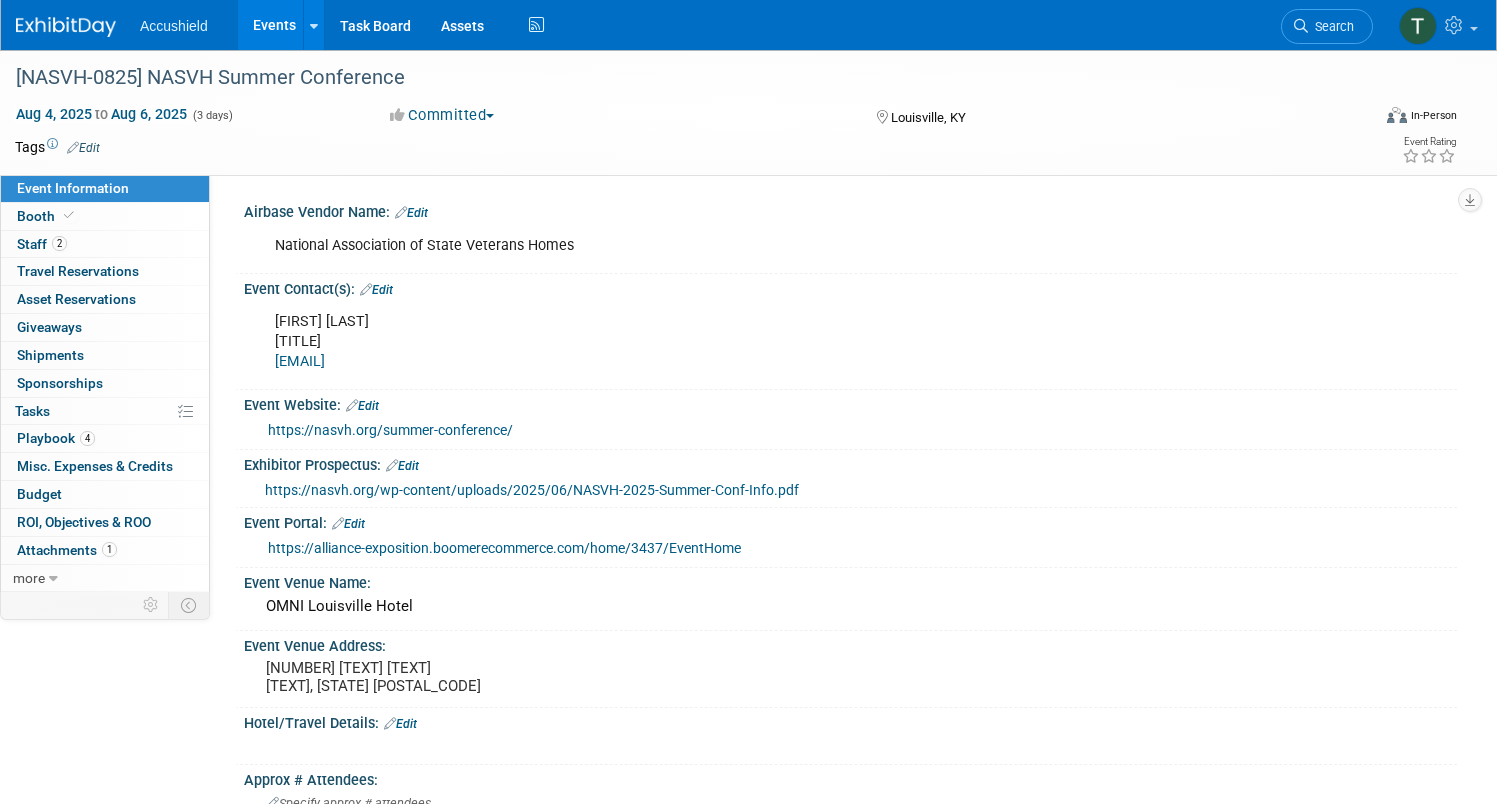 select on "Yes" 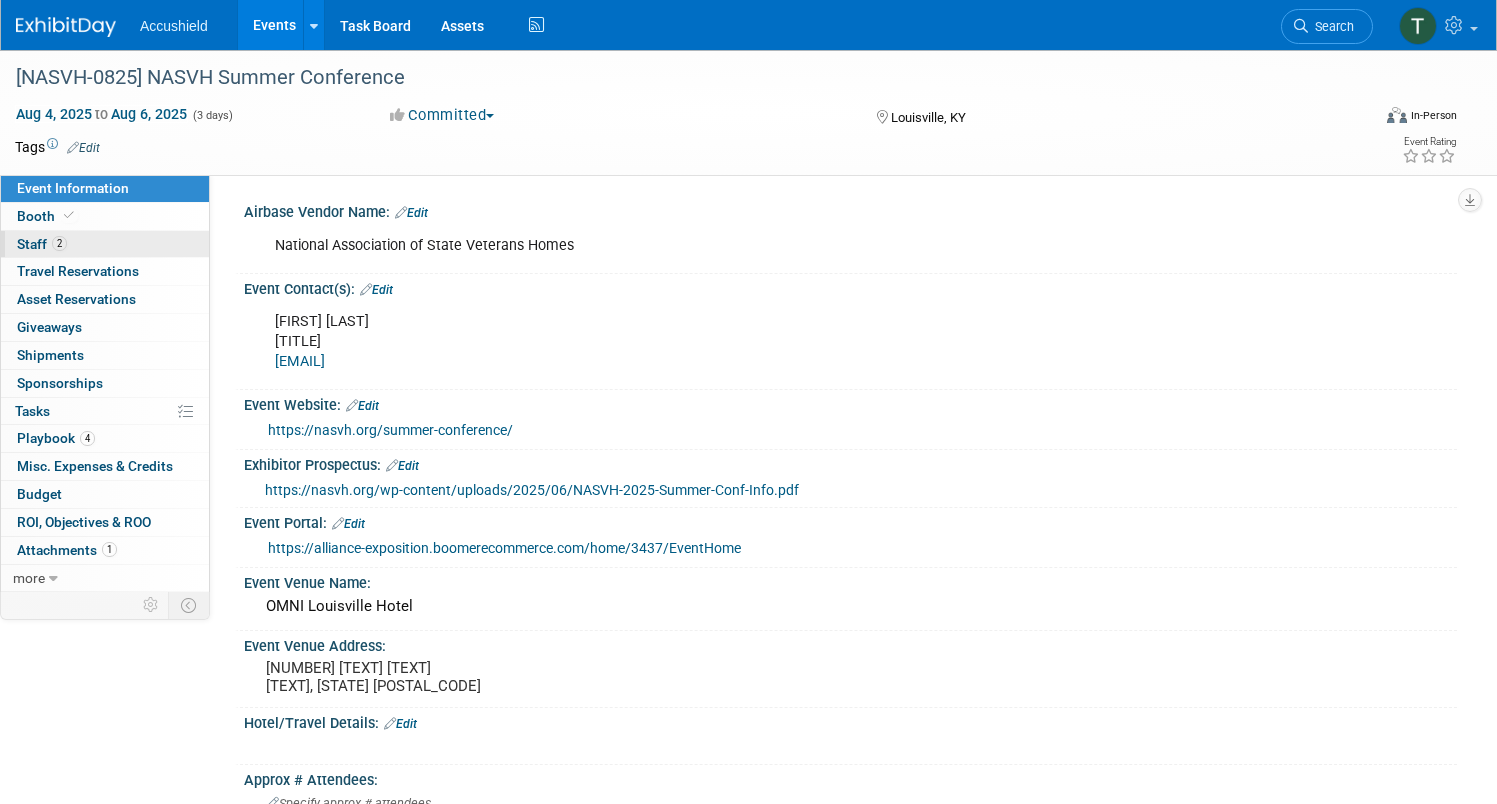 click on "2
Staff 2" at bounding box center (105, 244) 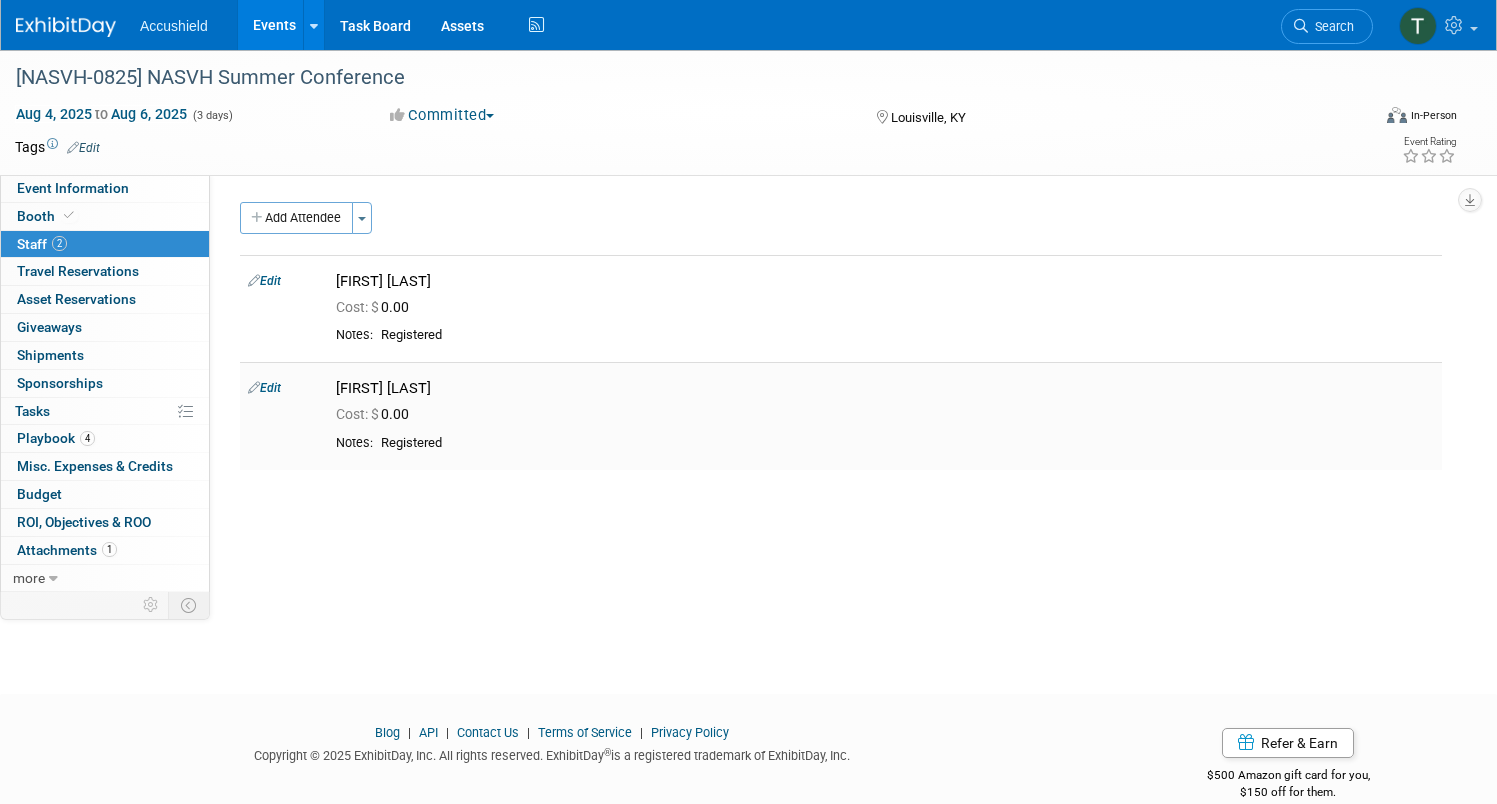 click on "Sam Adams" at bounding box center (885, 388) 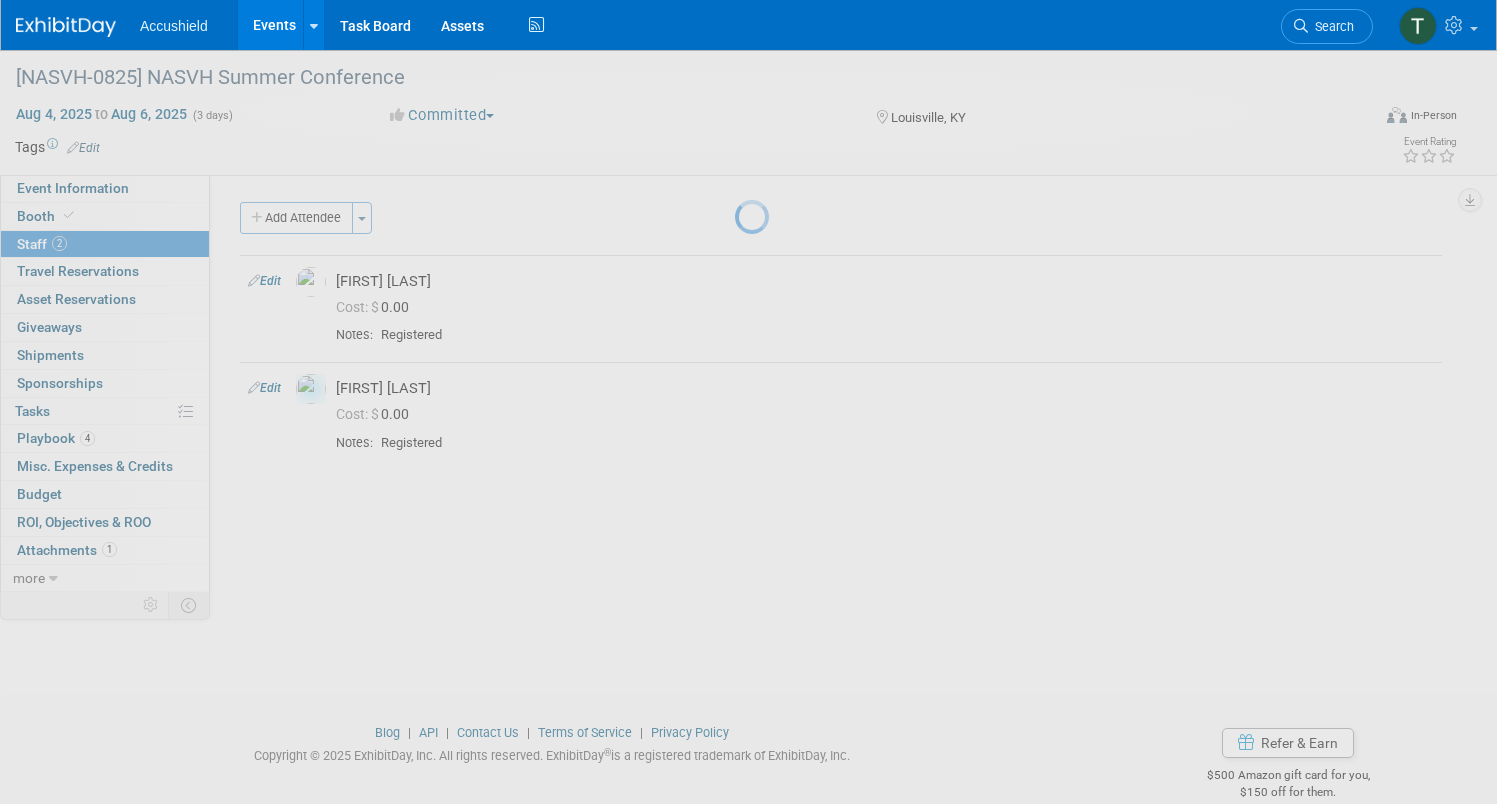 click at bounding box center (749, 402) 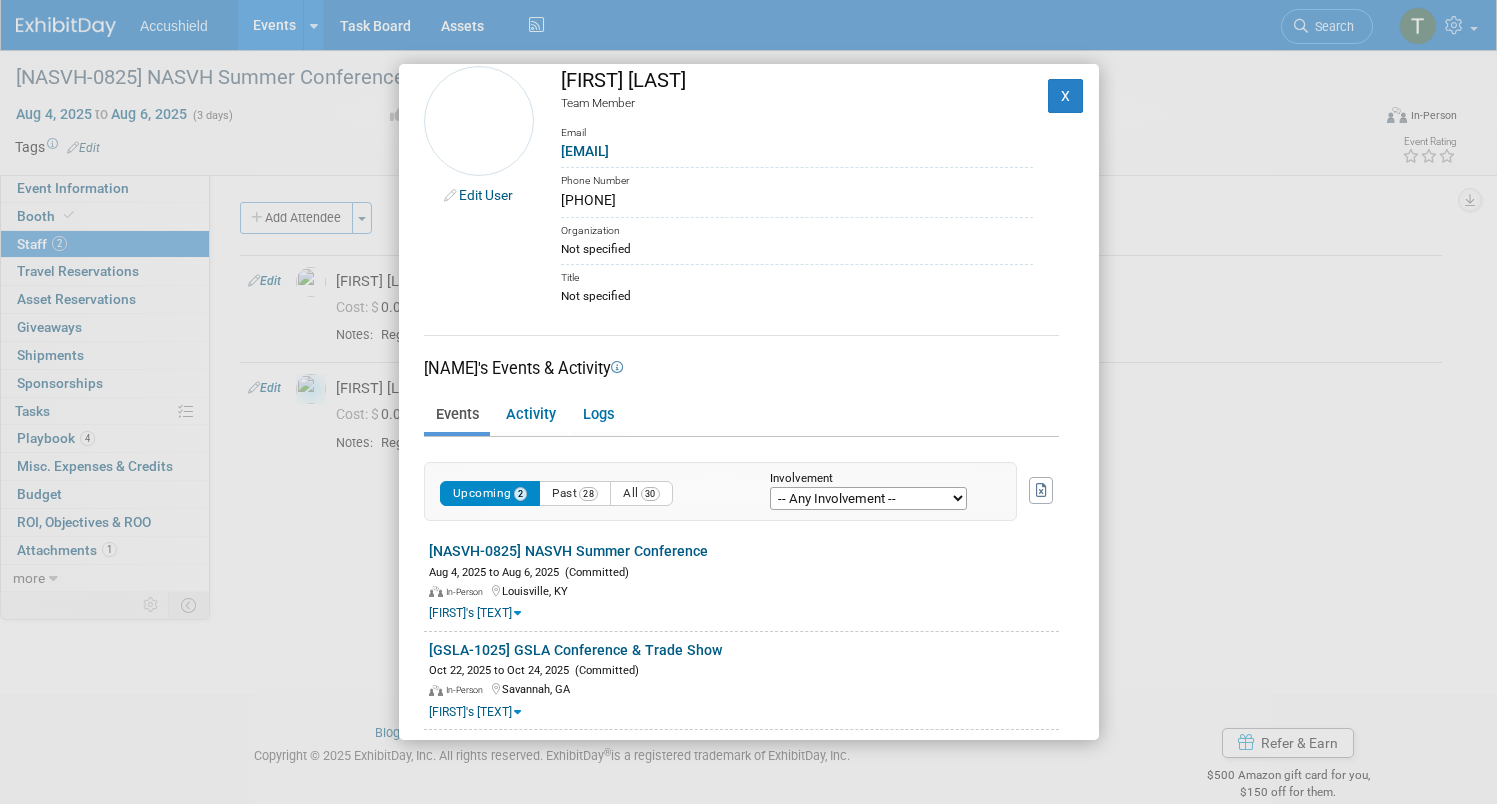 scroll, scrollTop: 45, scrollLeft: 0, axis: vertical 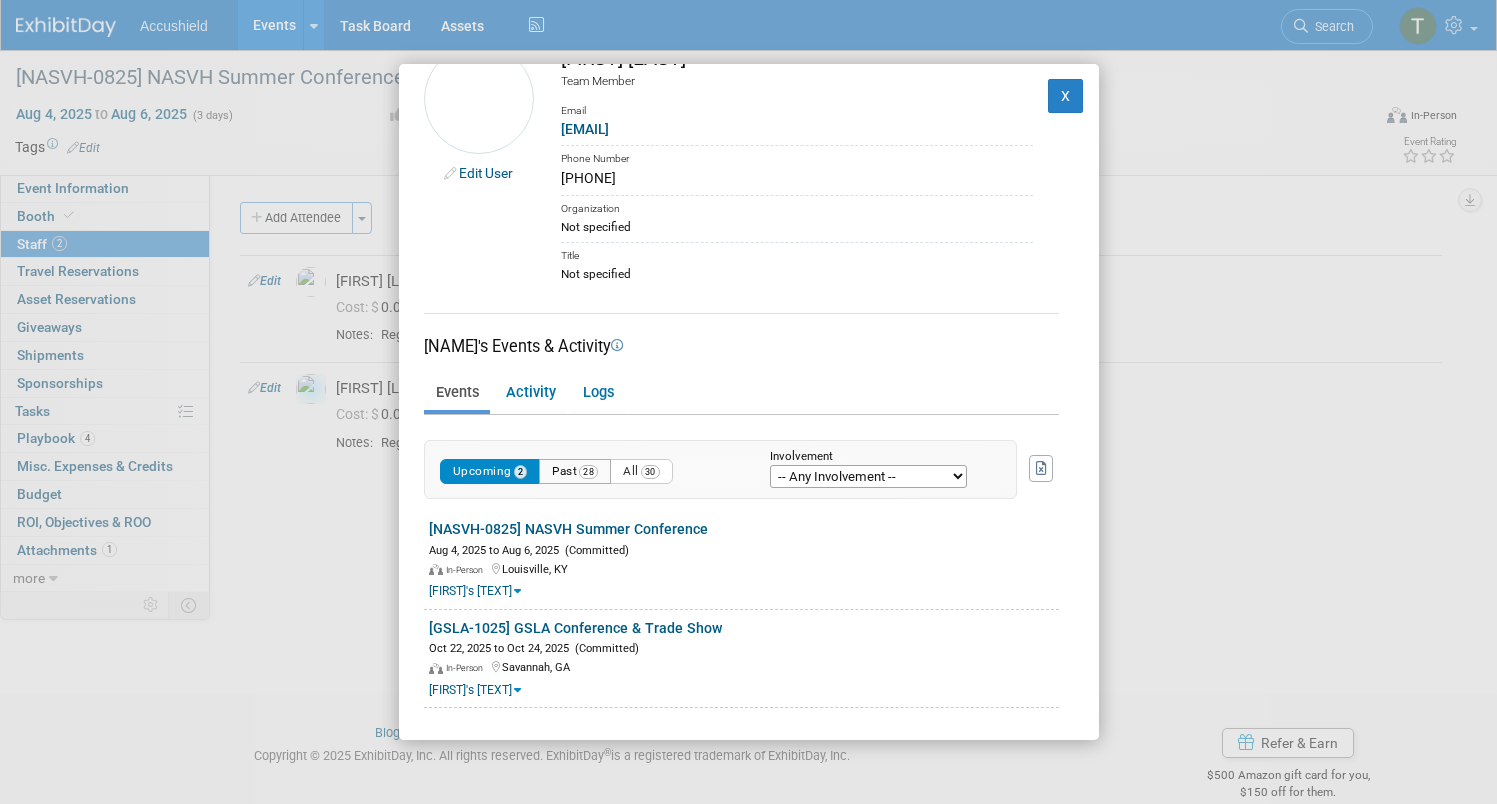 click on "Past  28" at bounding box center (575, 471) 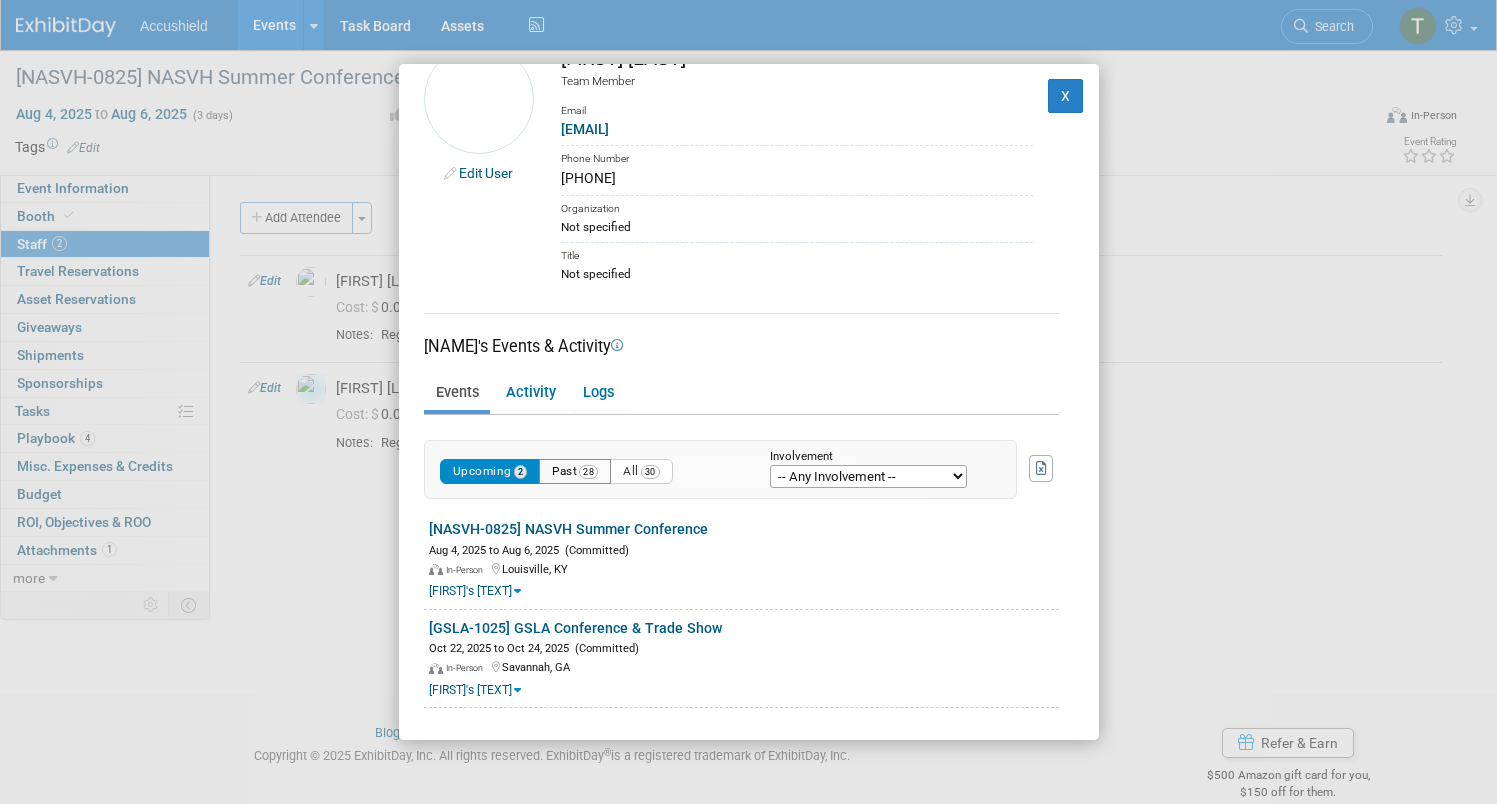scroll, scrollTop: 0, scrollLeft: 0, axis: both 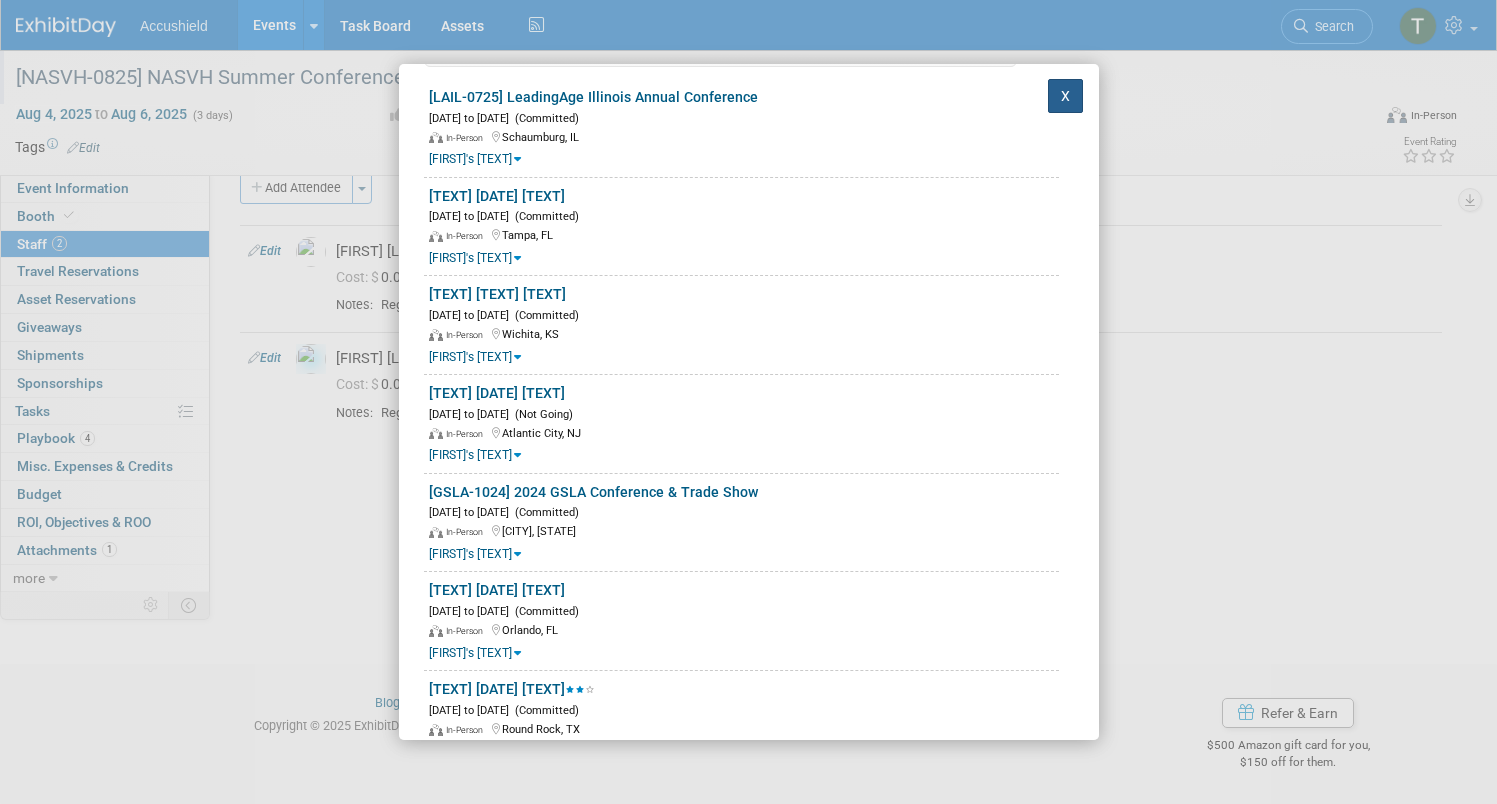 click on "X" at bounding box center (1066, 96) 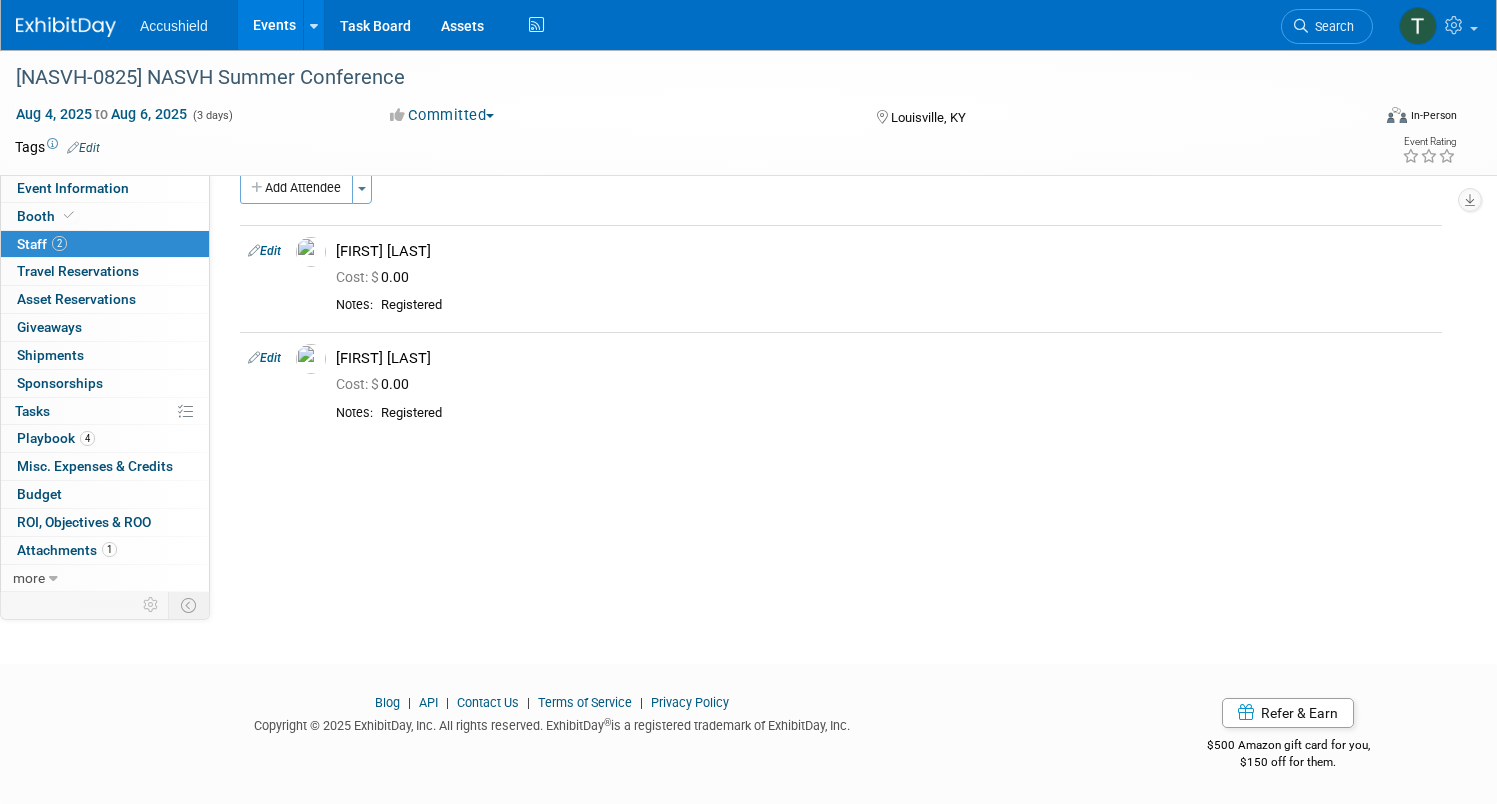 click on "Airbase Vendor Name:
Edit
National Association of State Veterans Homes
X
Event Contact(s):
Edit
Linda Smith NASVH Conference Director linda.smith.nasvh@gmail.com
X
Event Website:
Edit
https://nasvh.org/summer-conference/
Exhibitor Prospectus:
Edit
https://nasvh.org/wp-content/uploads/2025/06/NASVH-2025-Summer-Conf-Info.pdf
Event Portal:
Edit
https://alliance-exposition.boomerecommerce.com/home/3437/EventHome
Event Venue Name:
OMNI Louisville Hotel
Event Venue Address:
400 South 2nd Street
Louisville, KY 40202
Hotel/Travel Details:
Edit
X
Approx # Attendees:
Specify approx # attendees
Attendee Lists:
Specify attendee lists
Prospect Playbook for Sales:
Edit" at bounding box center [833, 353] 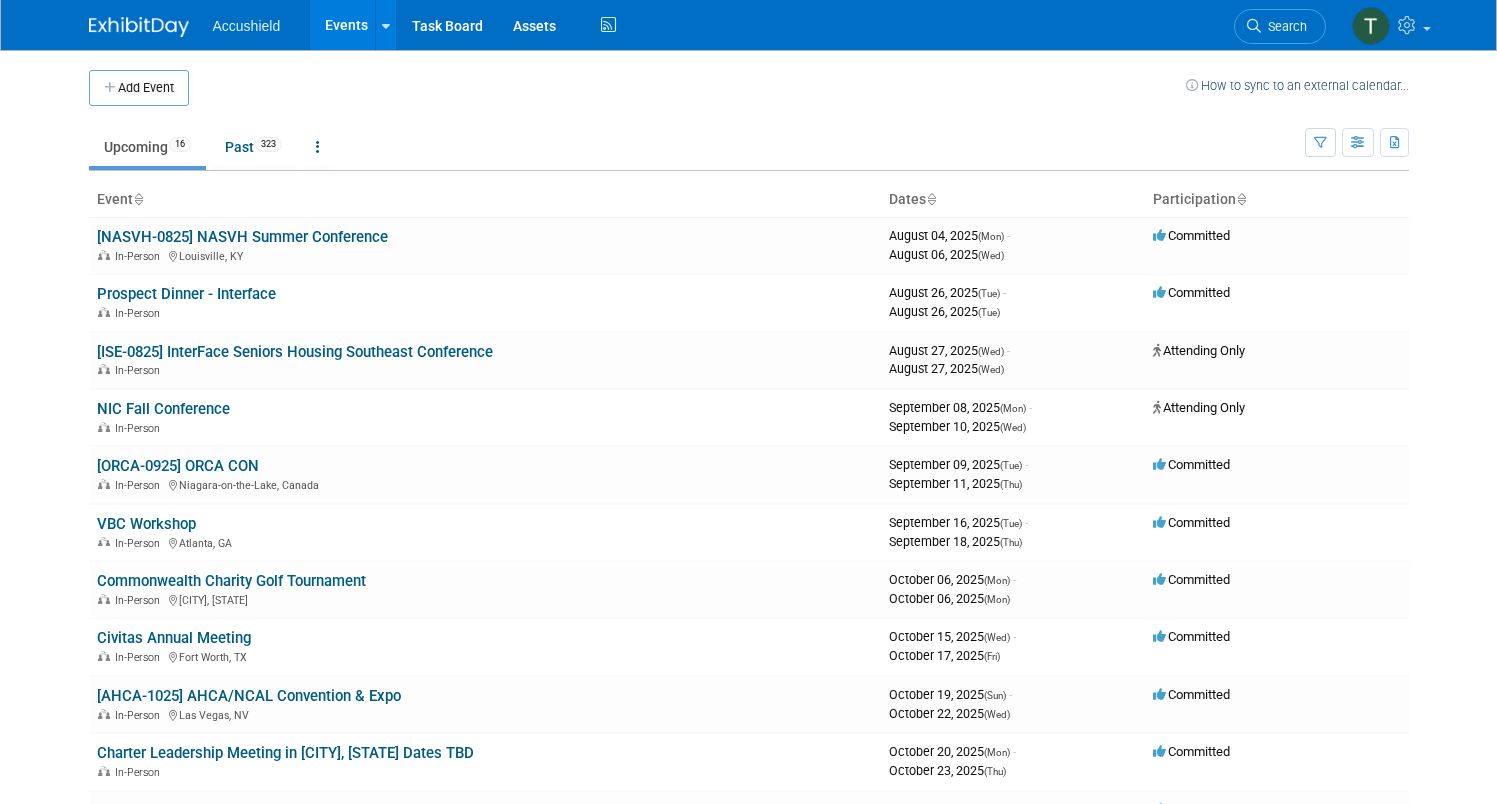 scroll, scrollTop: 0, scrollLeft: 0, axis: both 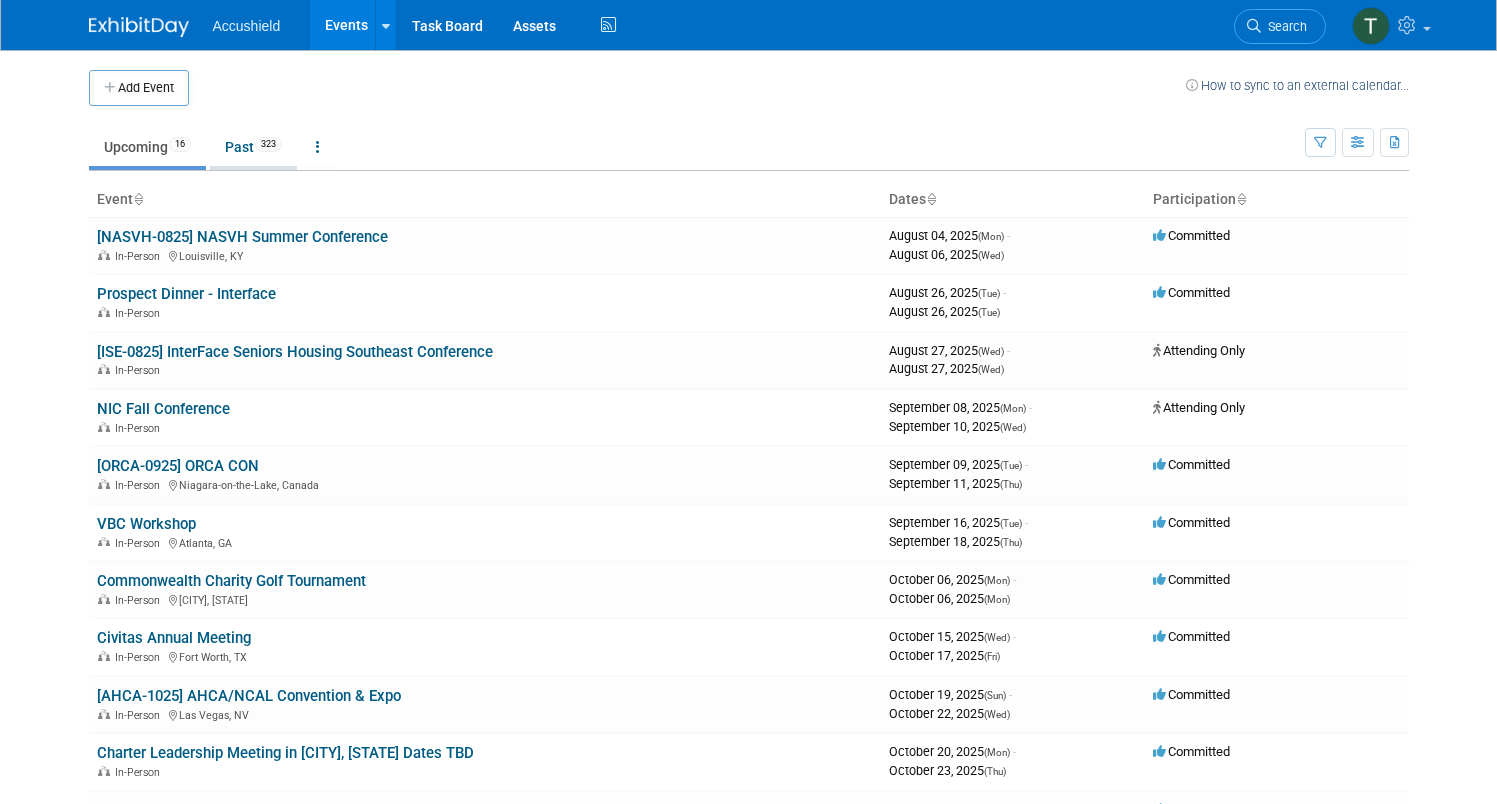 click on "Past
[NUMBER]" at bounding box center (253, 147) 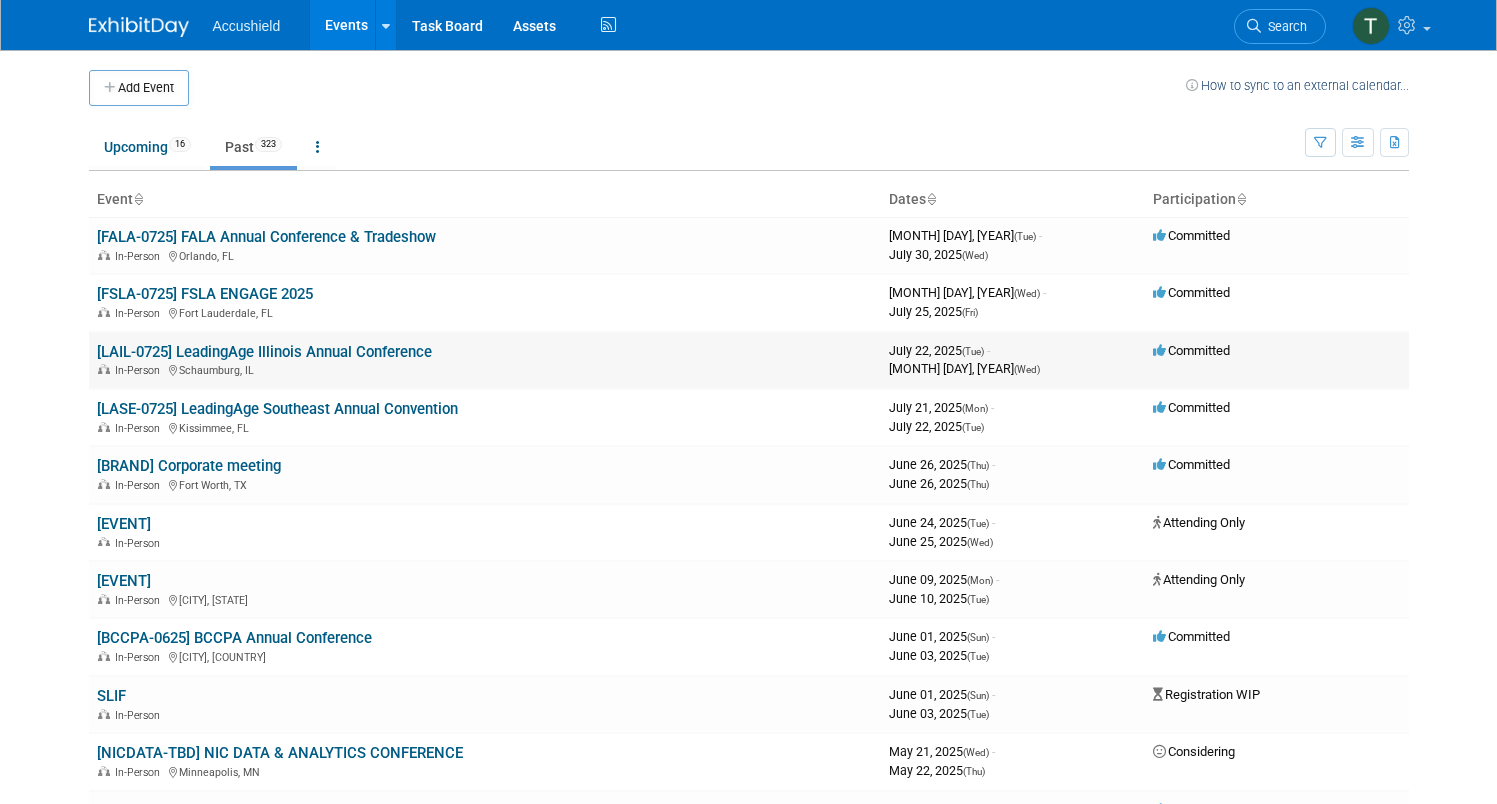 scroll, scrollTop: 0, scrollLeft: 0, axis: both 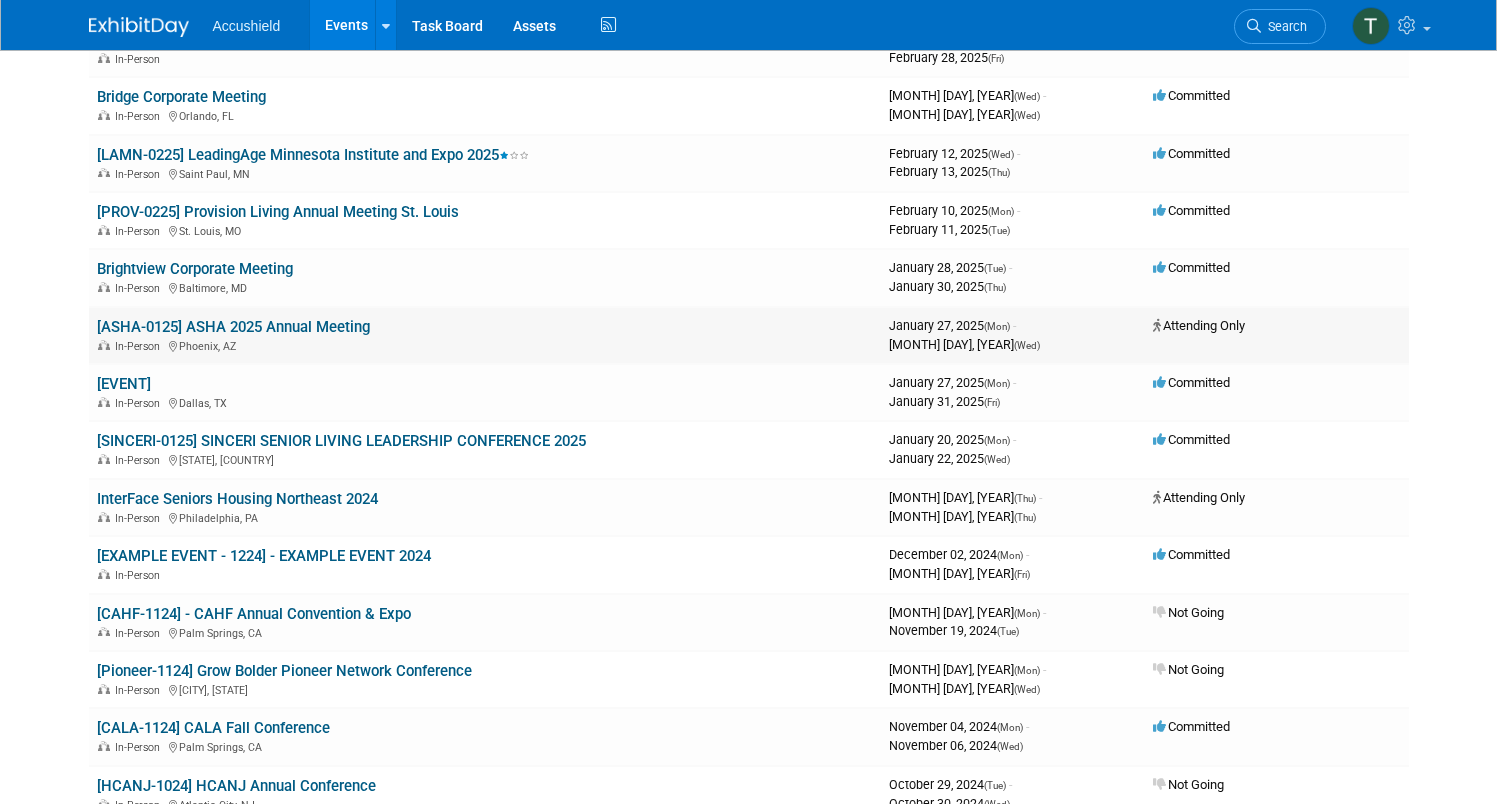 click on "[ASHA-0125] ASHA 2025 Annual Meeting" at bounding box center (233, 327) 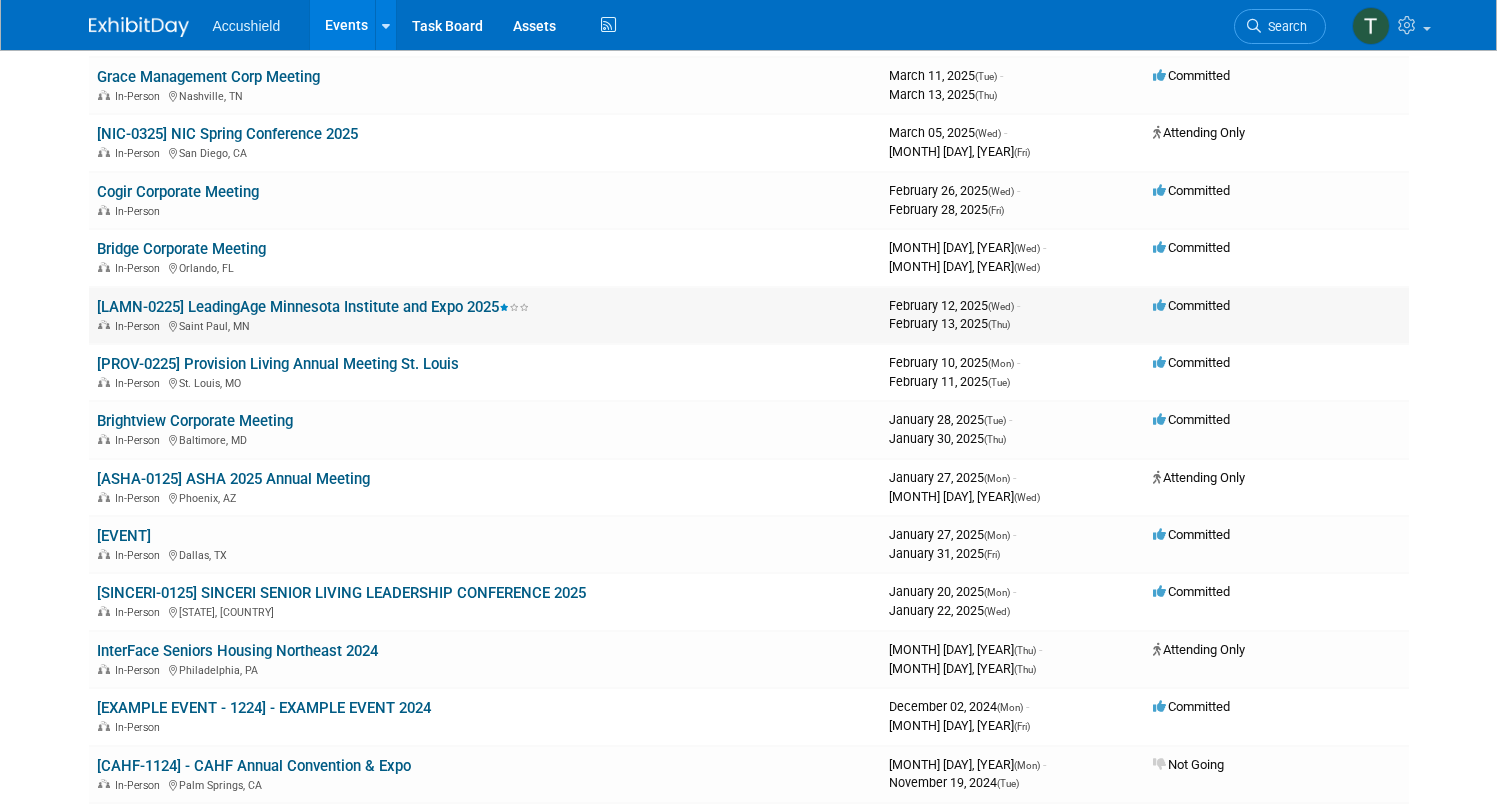 scroll, scrollTop: 1537, scrollLeft: 0, axis: vertical 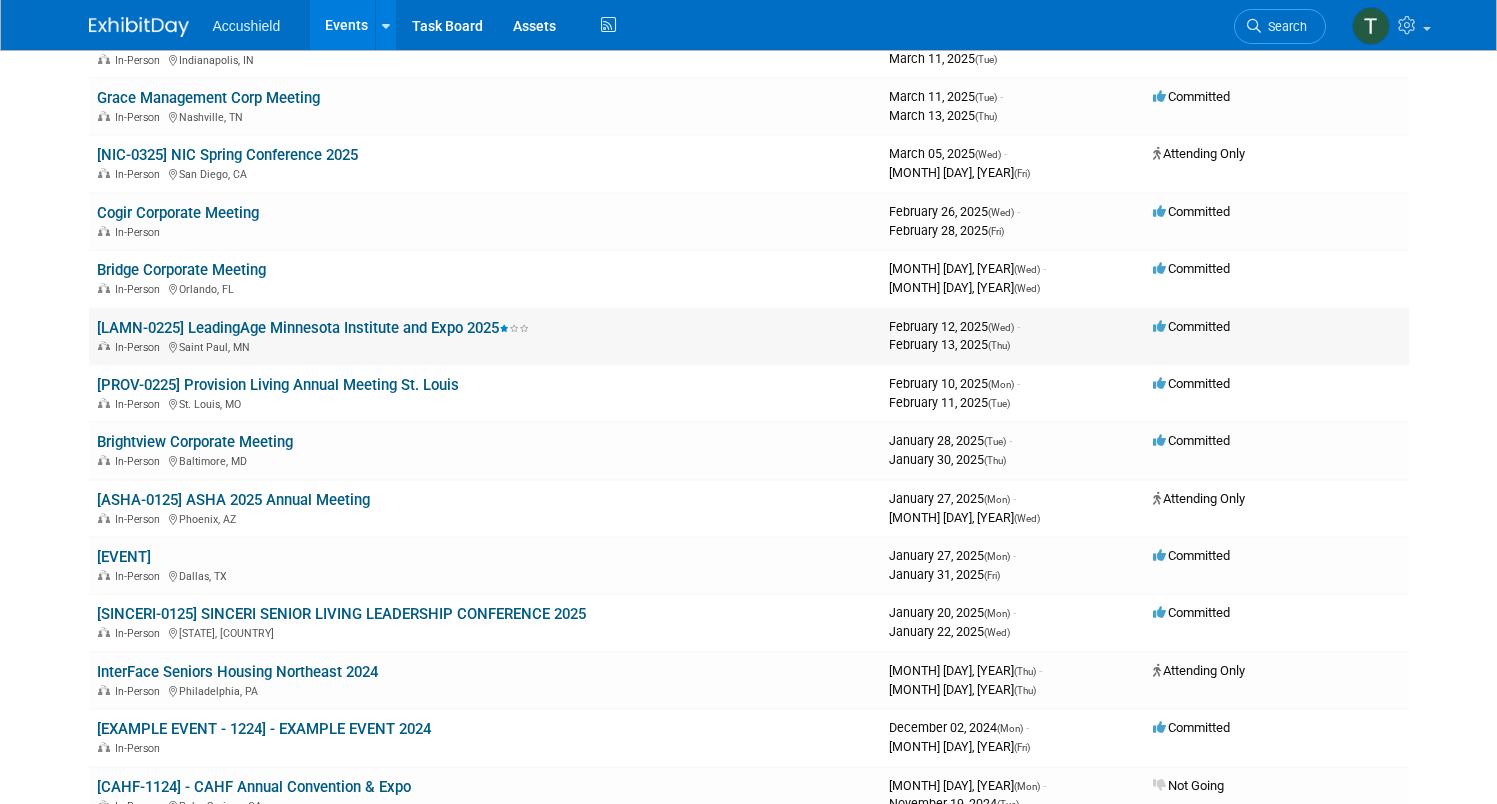 drag, startPoint x: 305, startPoint y: 441, endPoint x: 279, endPoint y: 352, distance: 92.72001 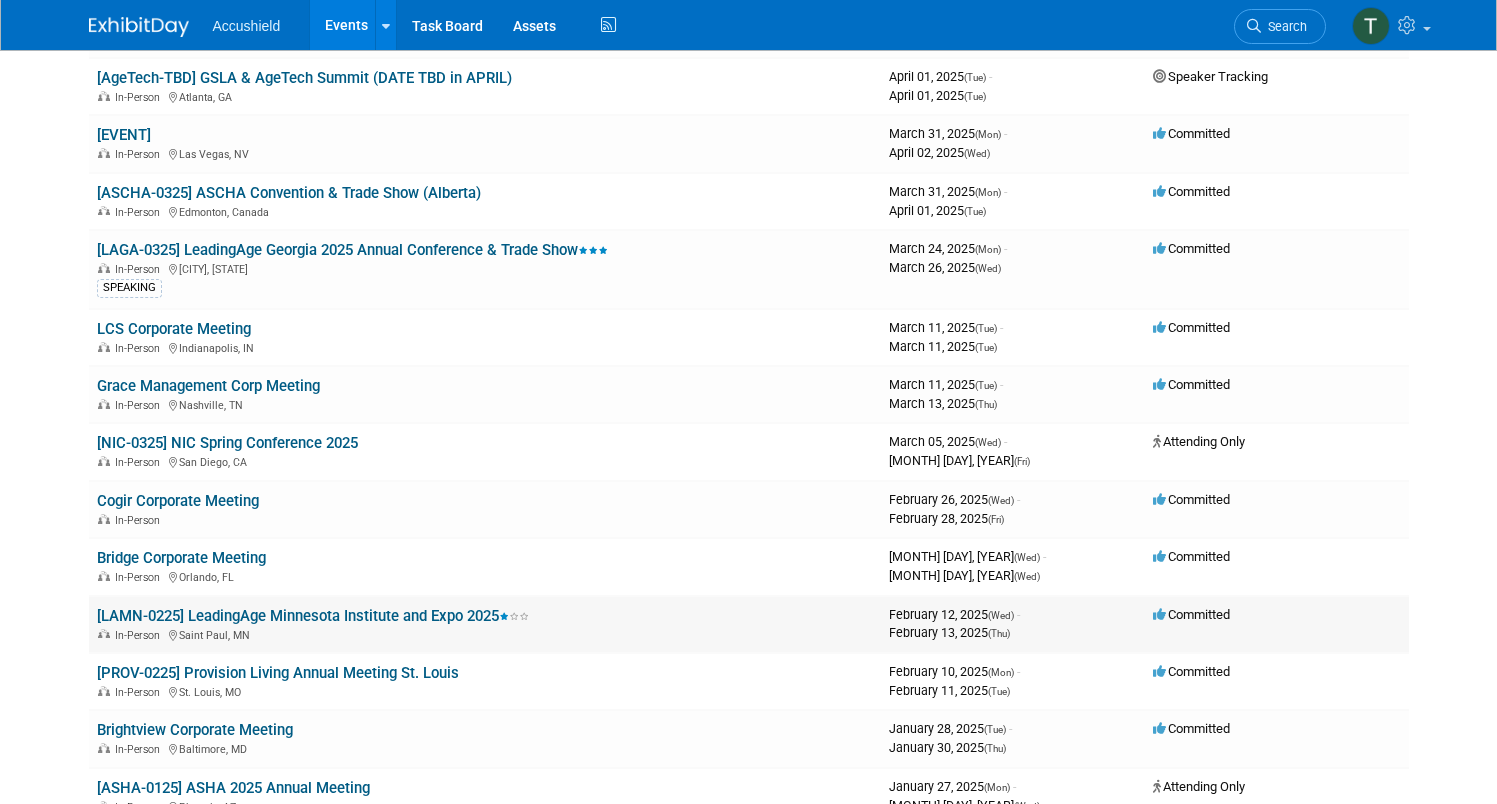 scroll, scrollTop: 1253, scrollLeft: 0, axis: vertical 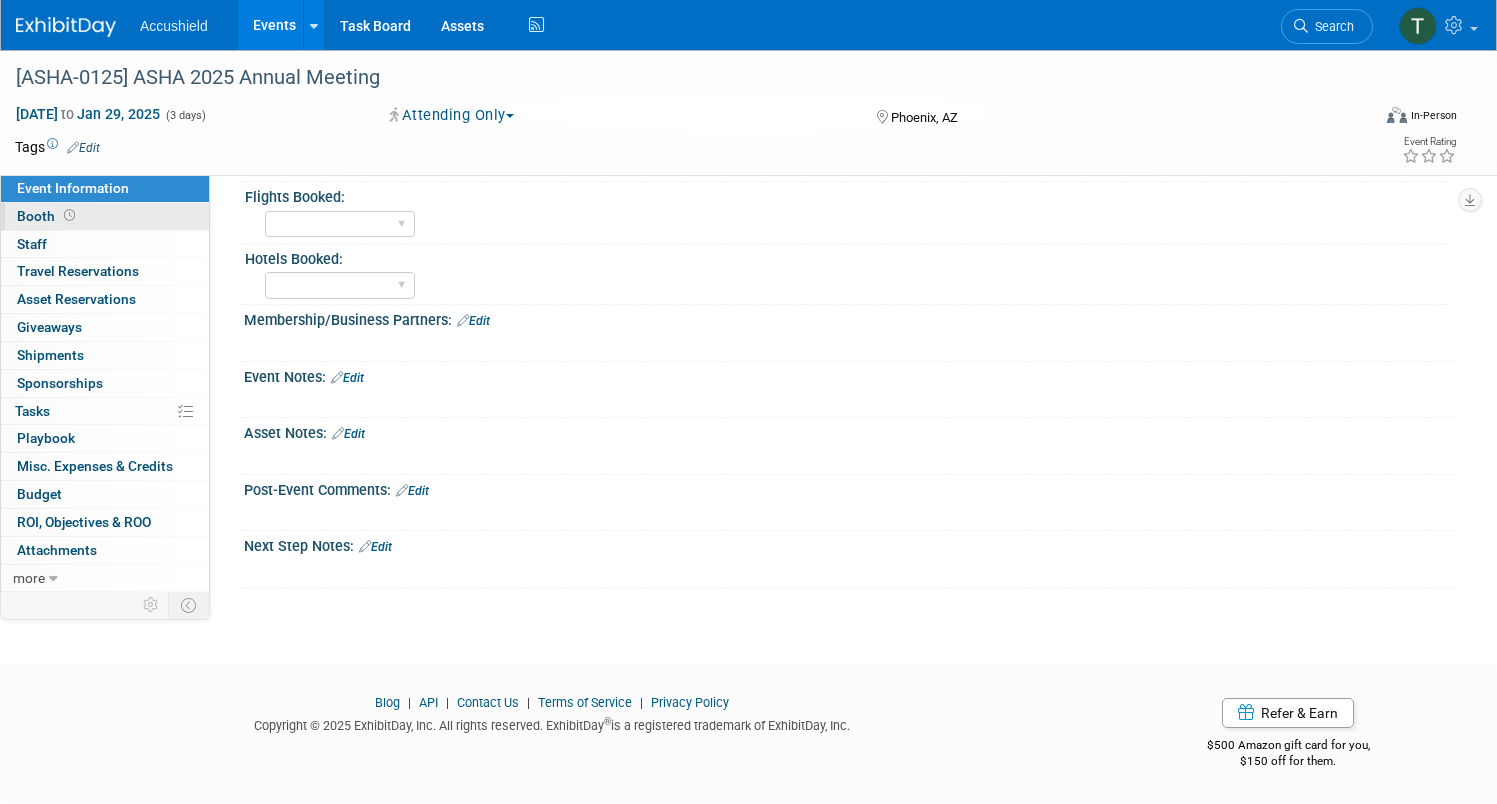 click on "Booth" at bounding box center [105, 216] 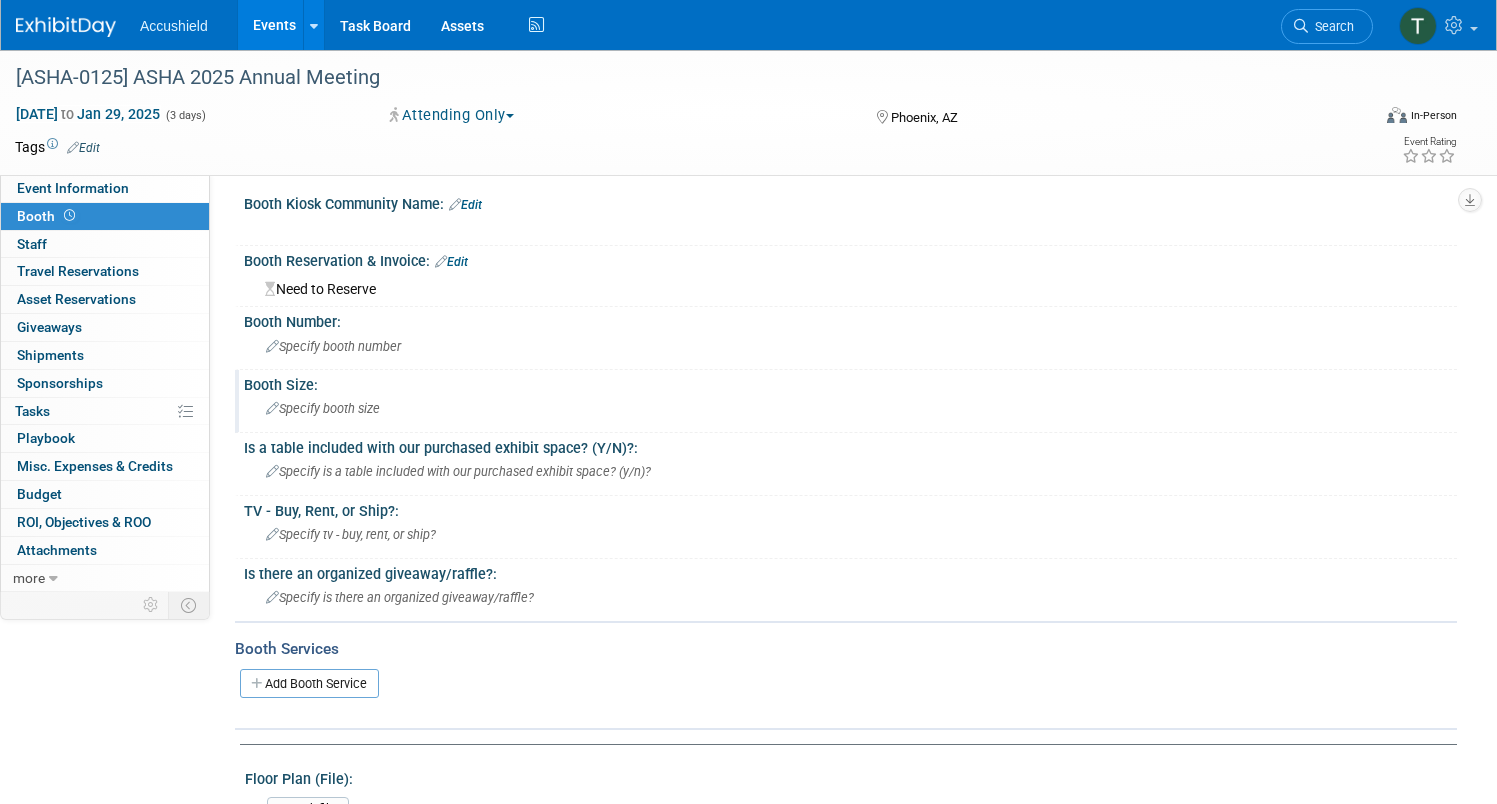 scroll, scrollTop: 0, scrollLeft: 0, axis: both 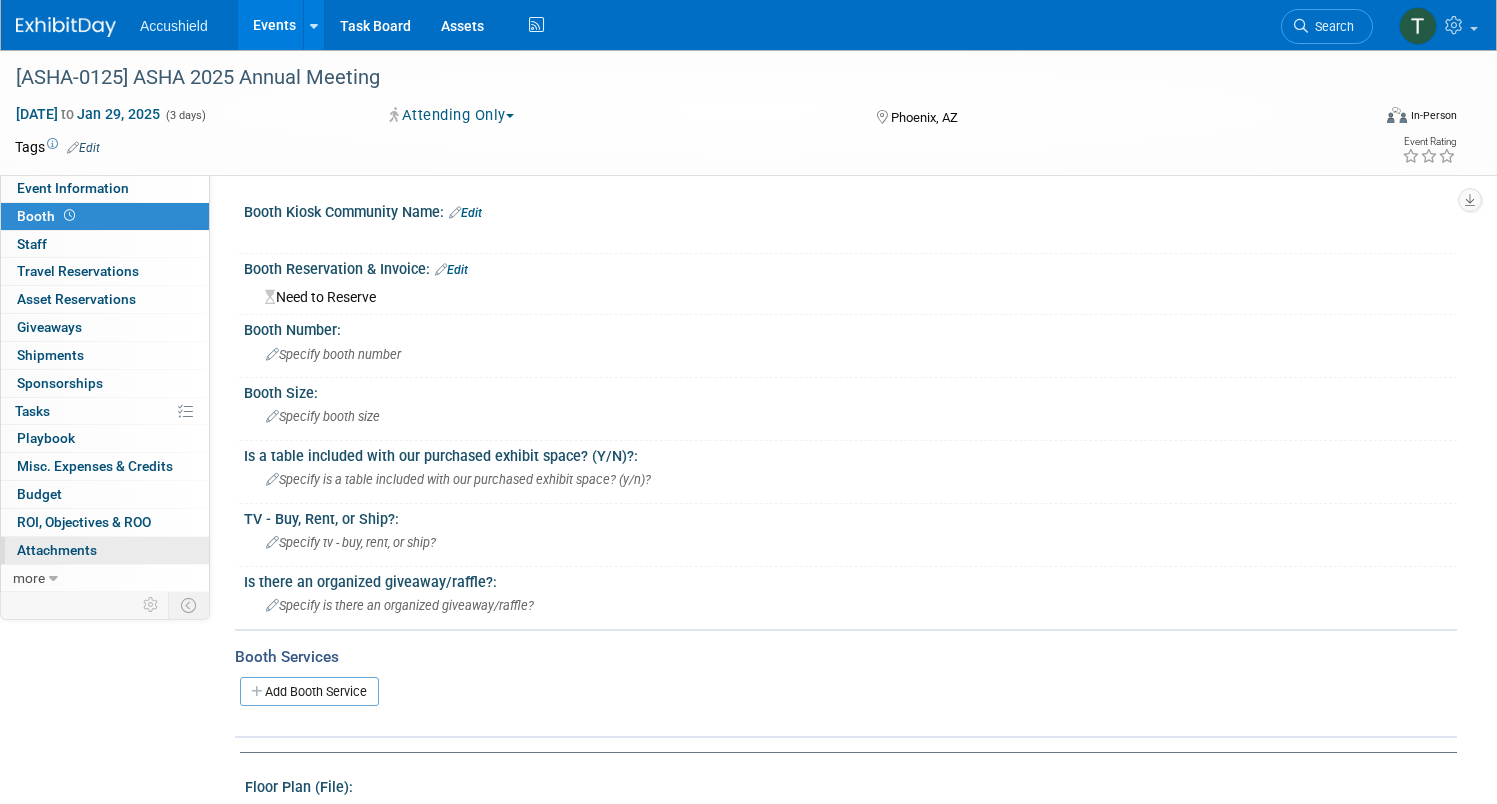 click on "0
Attachments 0" at bounding box center (105, 550) 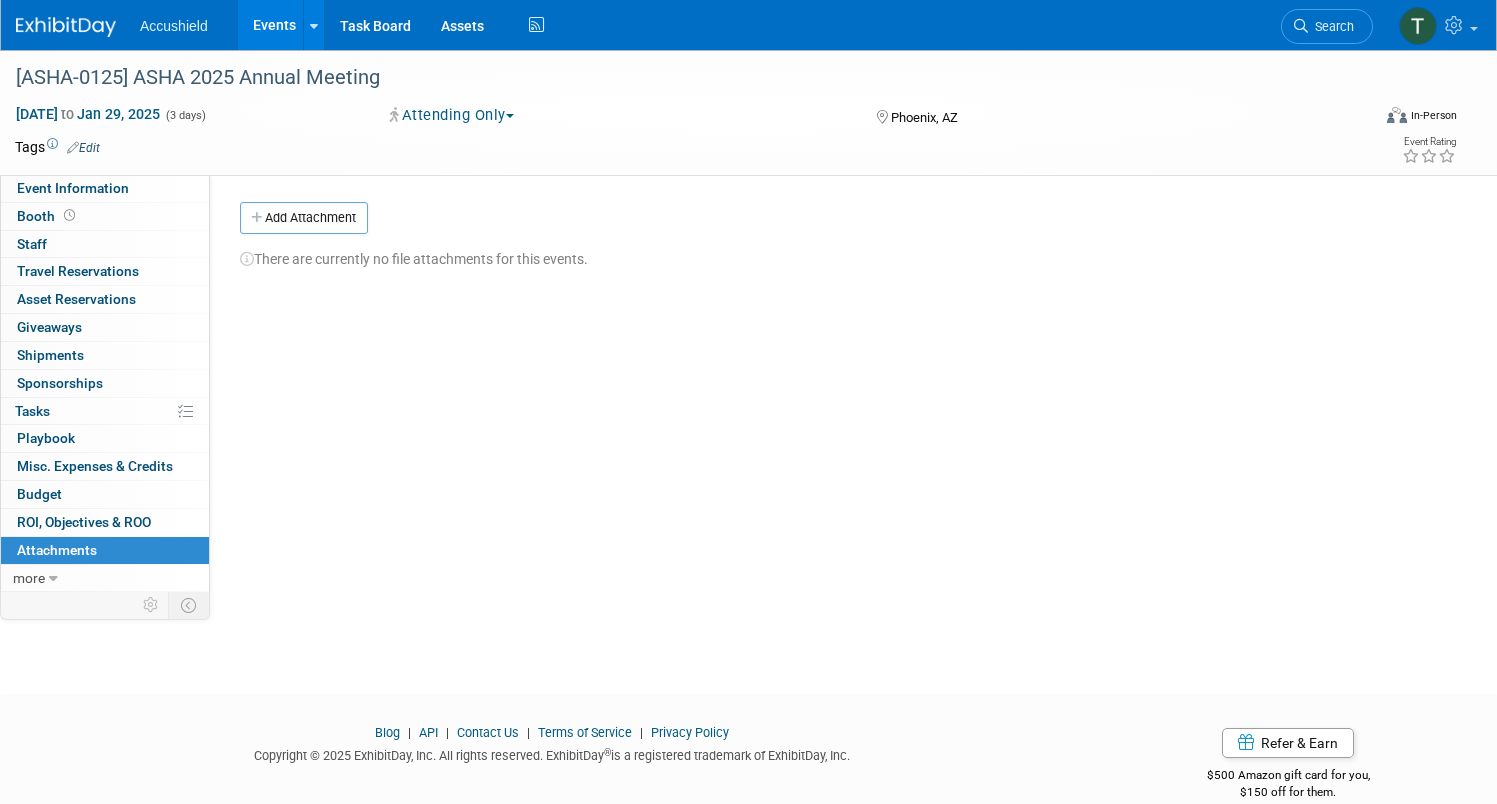 scroll, scrollTop: 4, scrollLeft: 0, axis: vertical 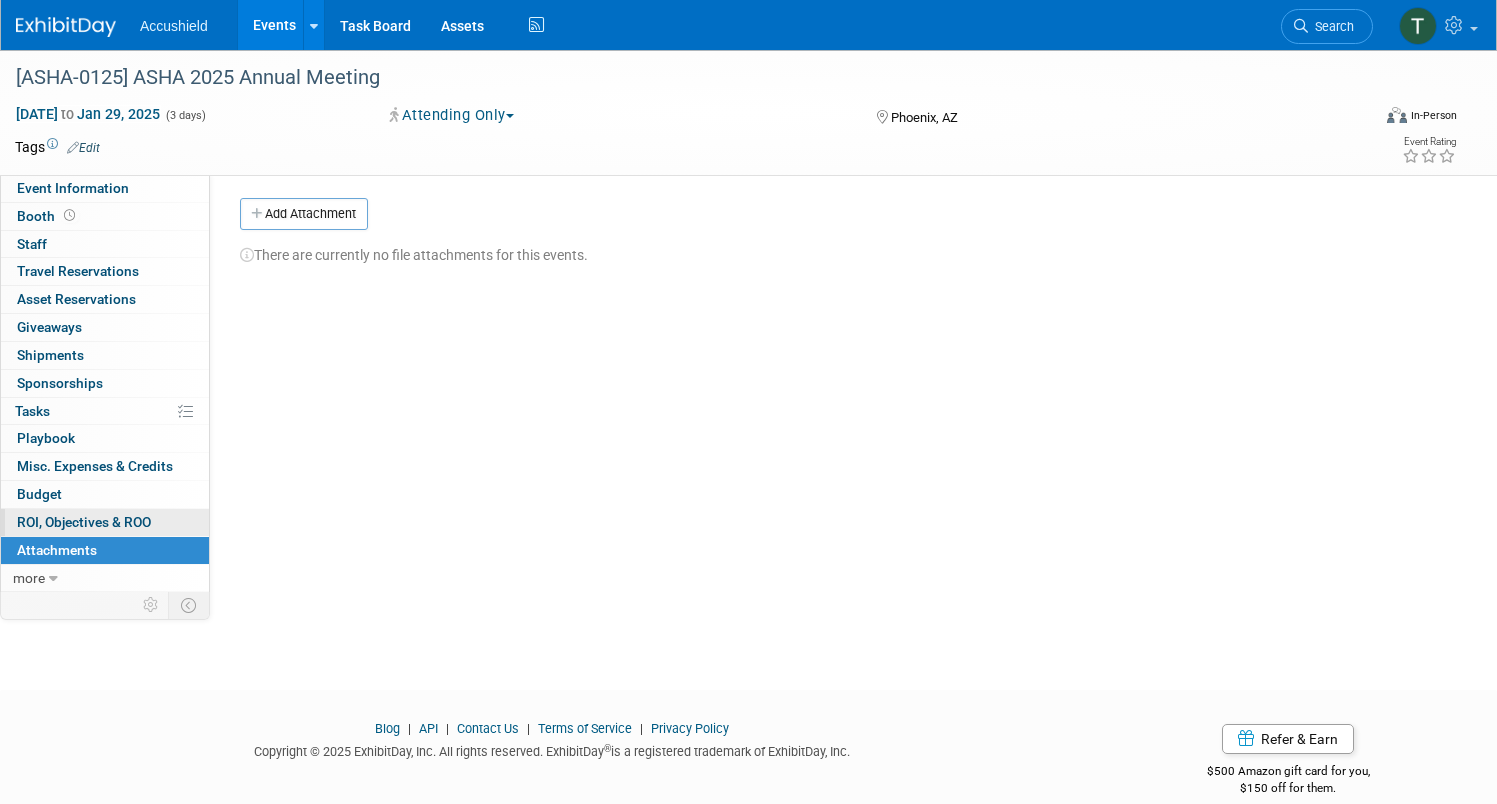 click on "ROI, Objectives & ROO 0" at bounding box center [84, 522] 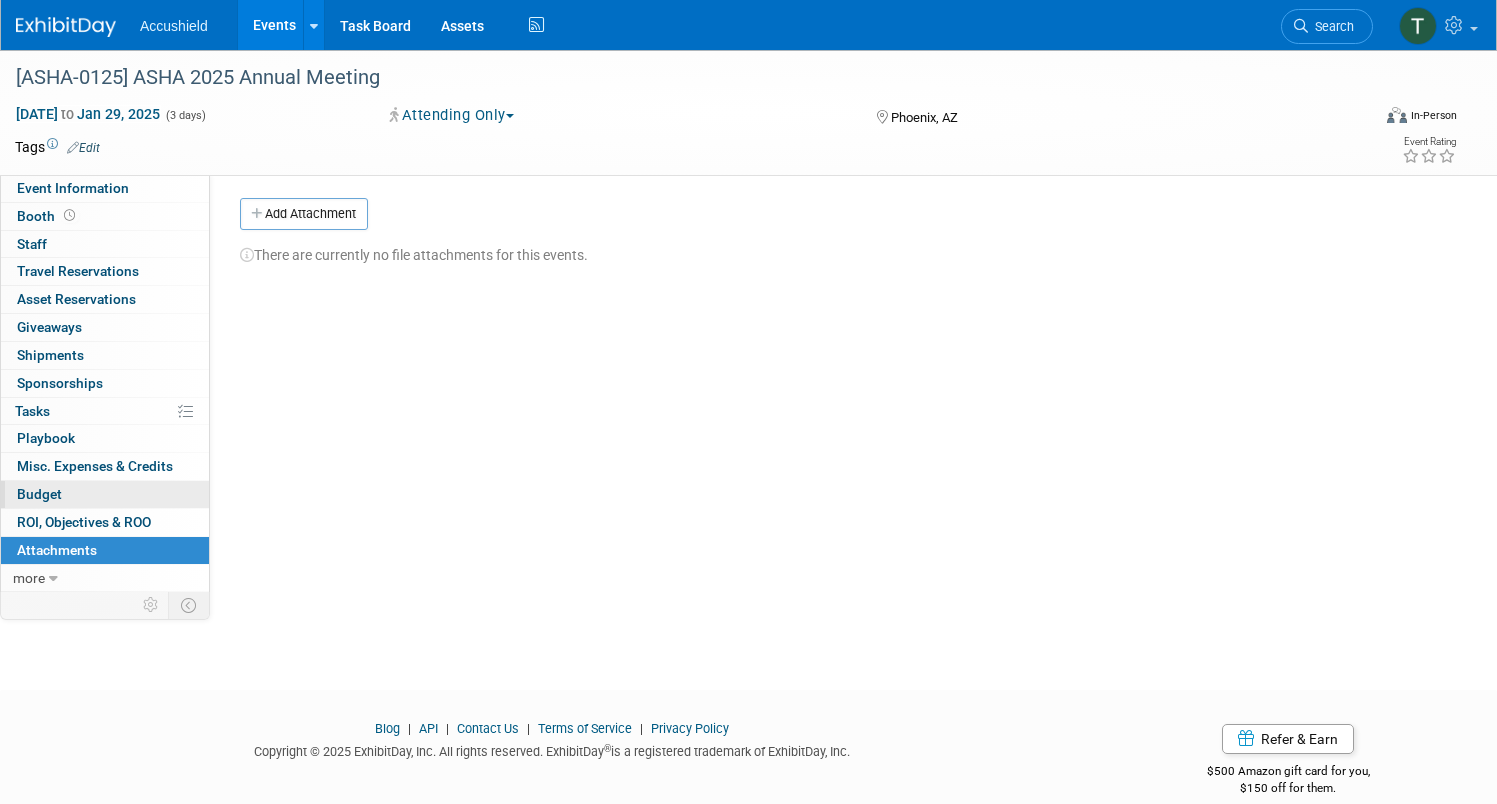 scroll, scrollTop: 0, scrollLeft: 0, axis: both 